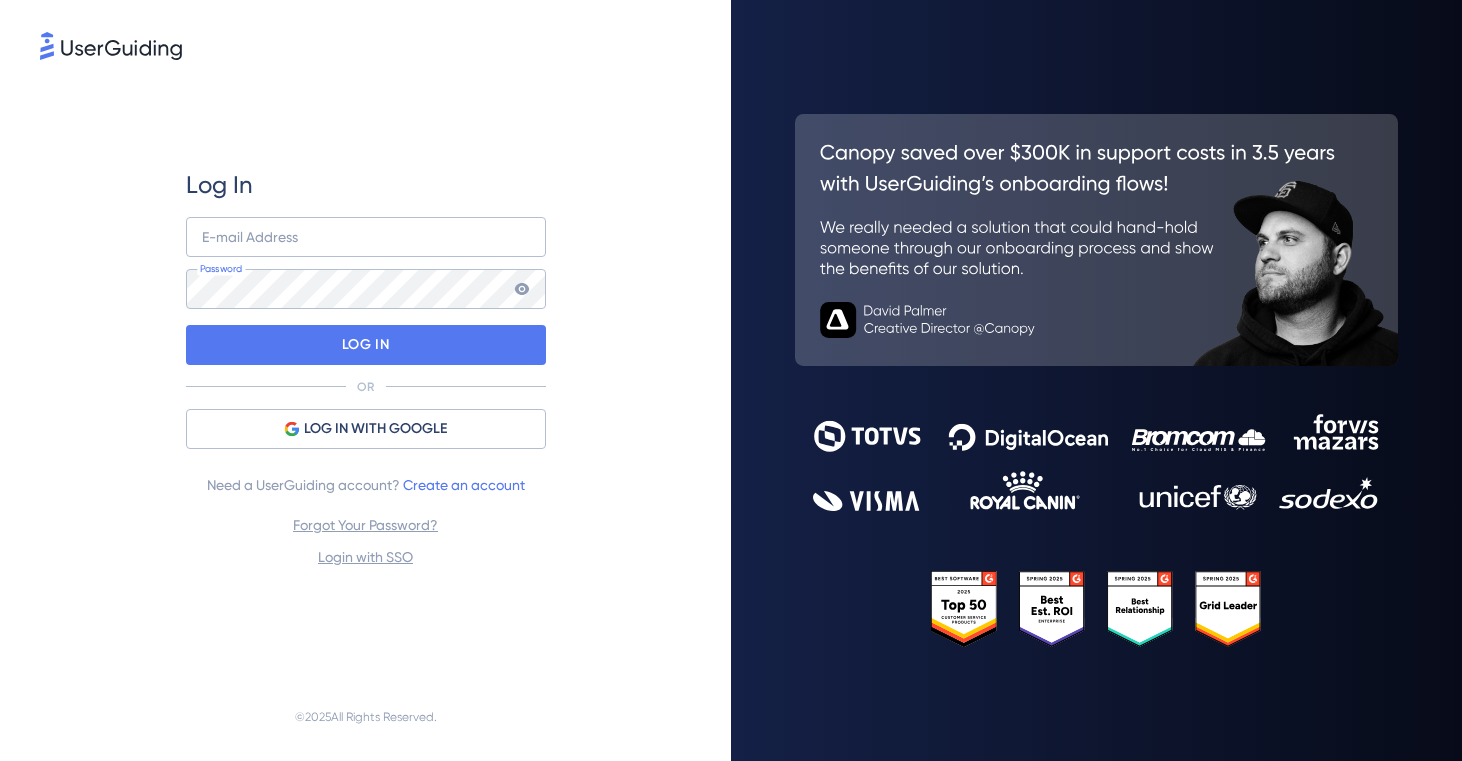 scroll, scrollTop: 0, scrollLeft: 0, axis: both 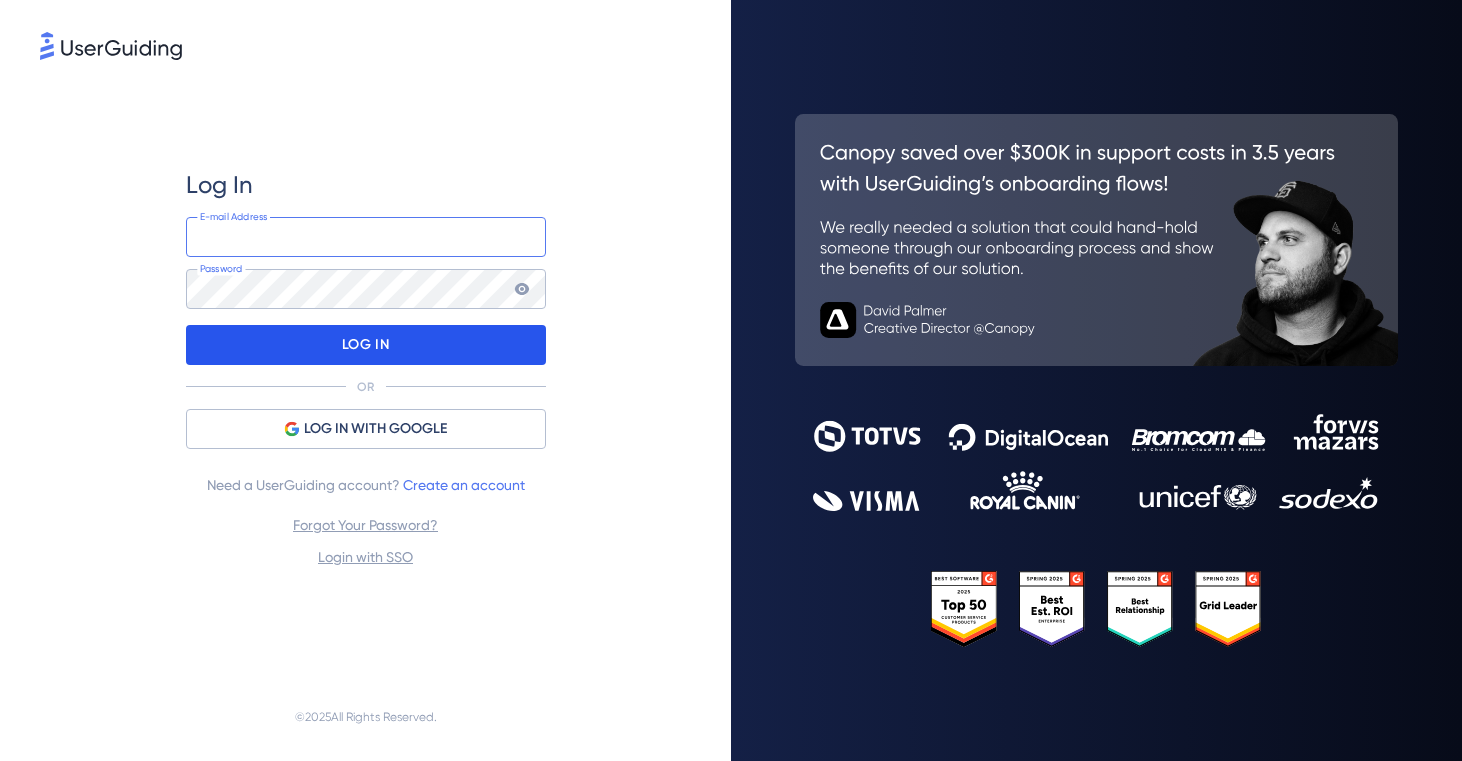 type on "[EMAIL_ADDRESS][DOMAIN_NAME]" 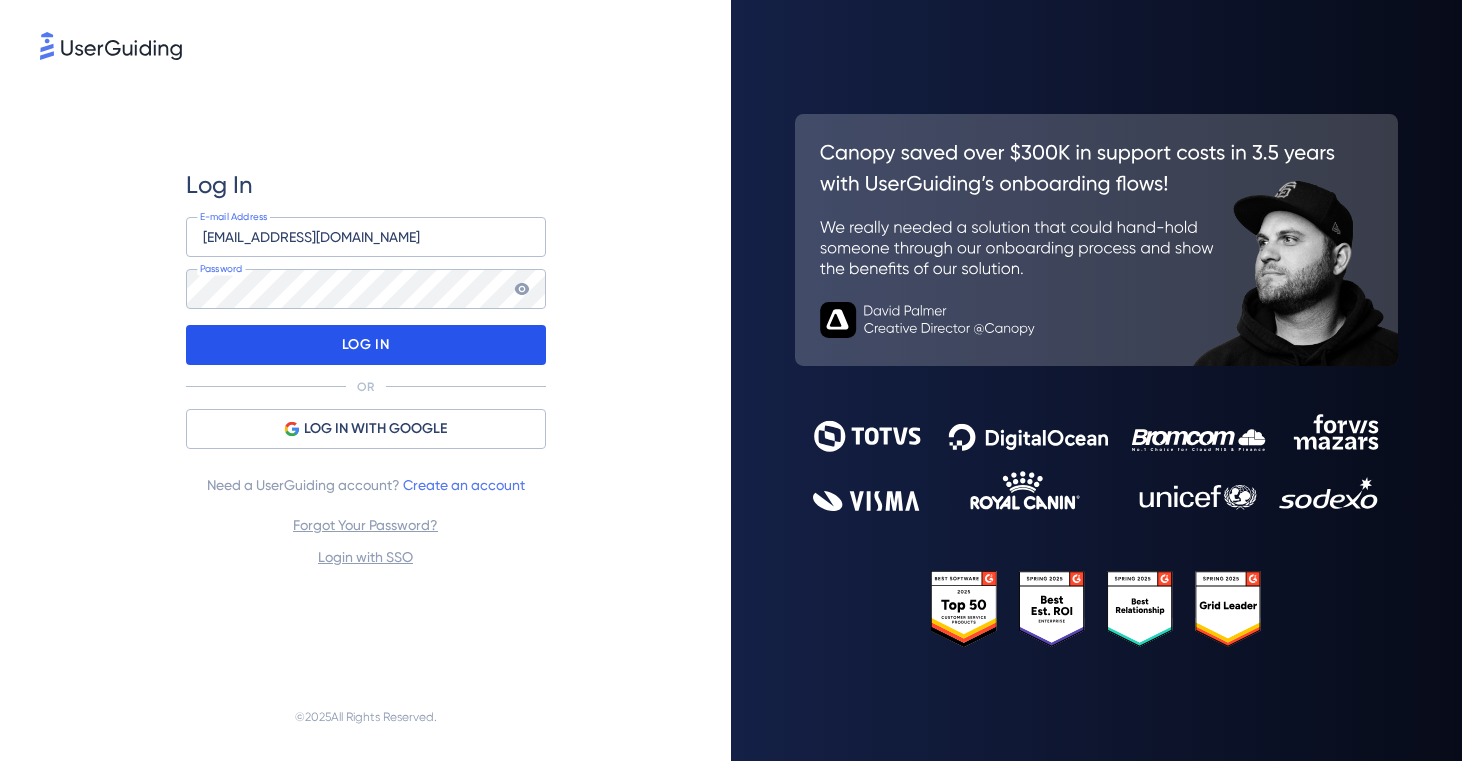 click on "LOG IN" at bounding box center (366, 345) 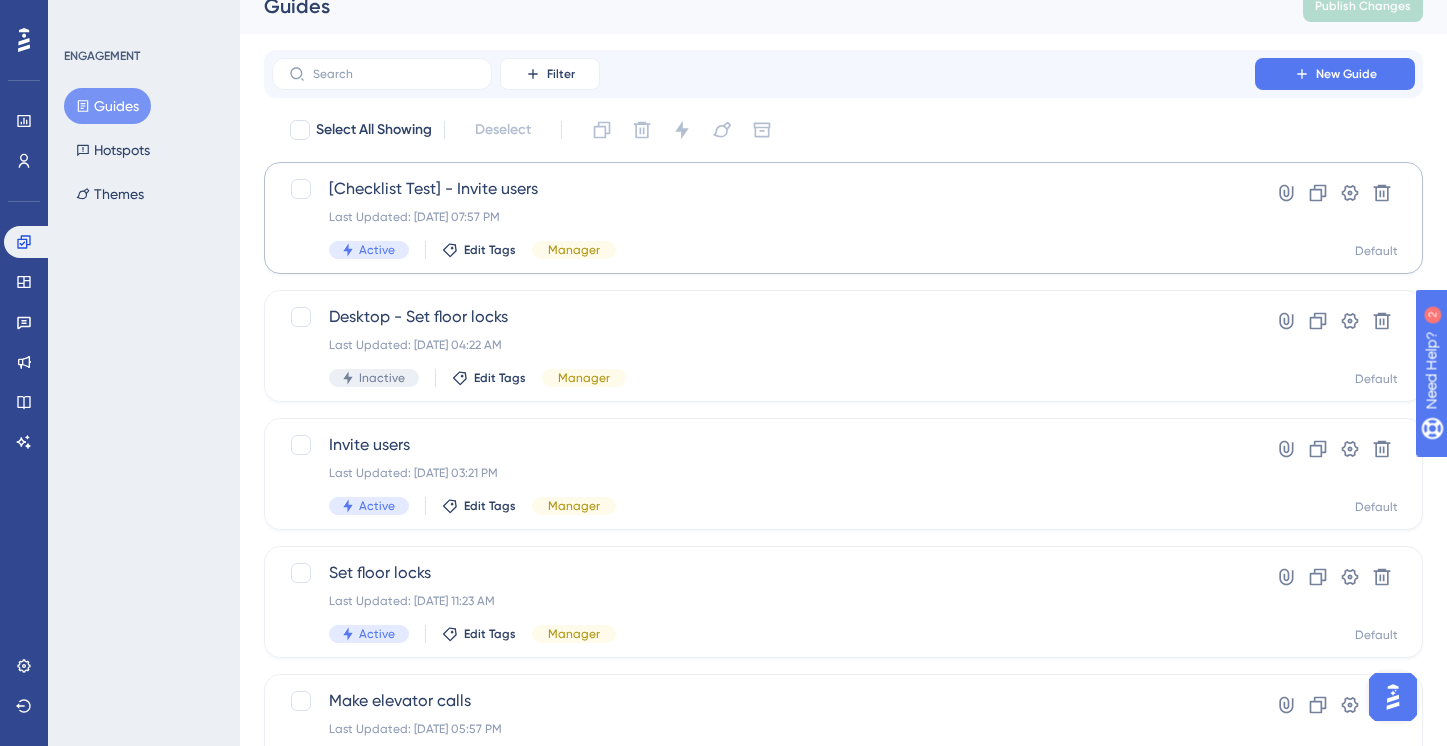 scroll, scrollTop: 0, scrollLeft: 0, axis: both 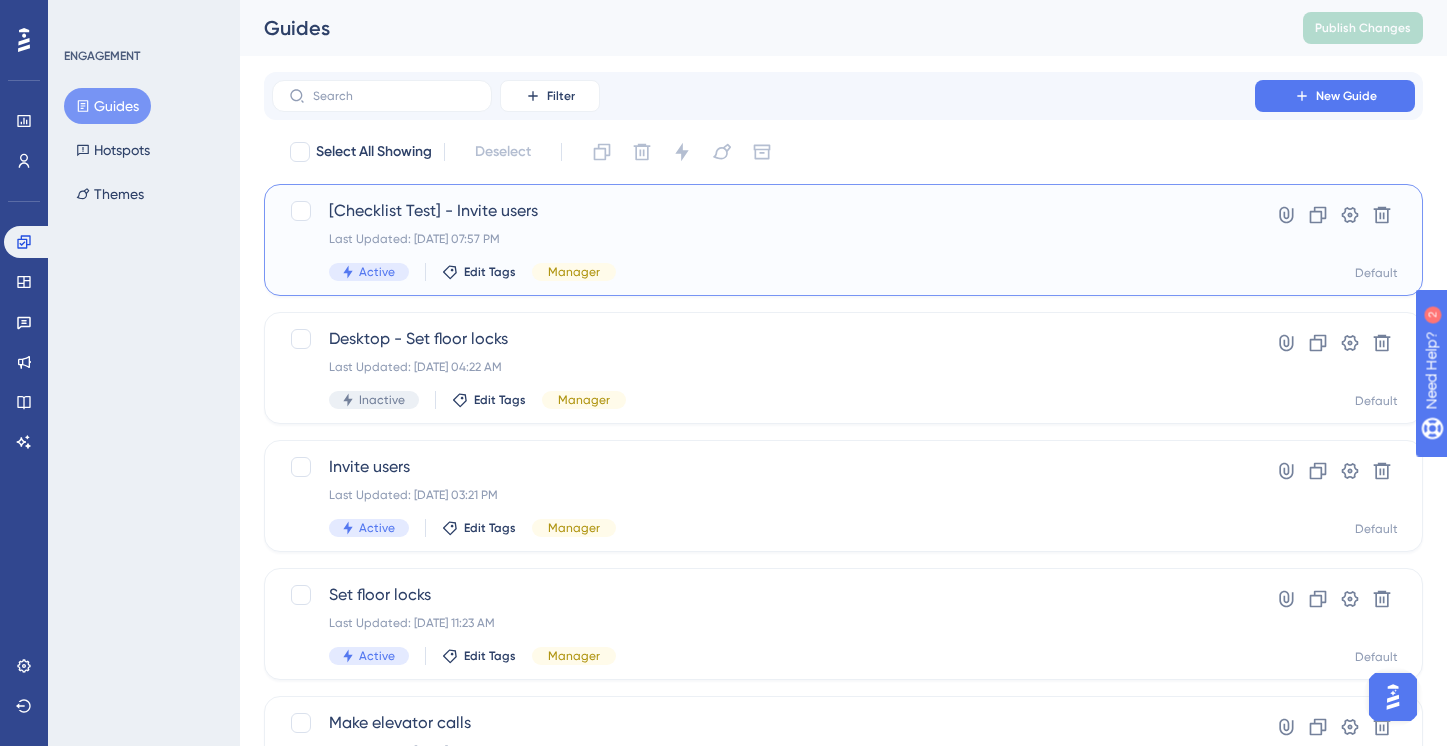 click on "[Checklist Test] - Invite users Last Updated: [DATE] 07:57 PM Active Edit Tags Manager" at bounding box center [763, 240] 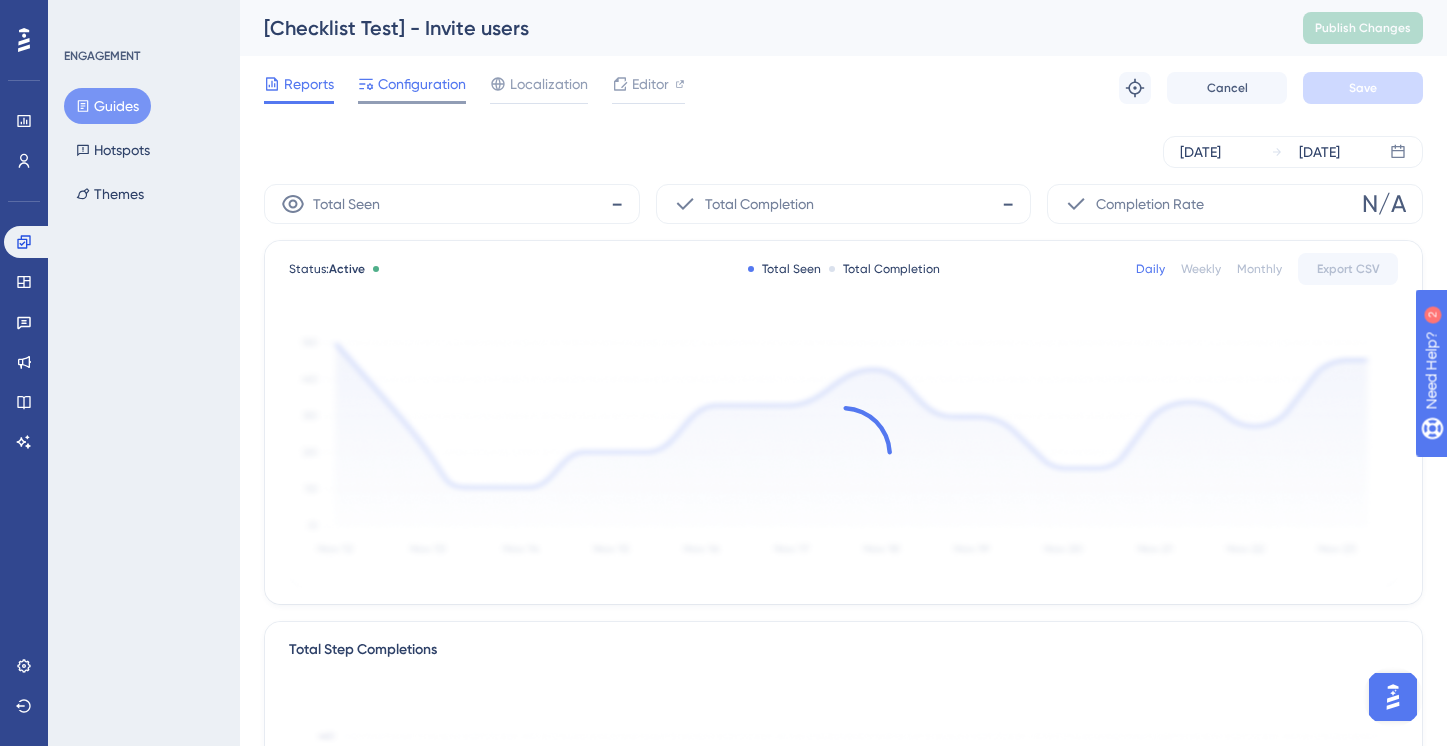click on "Configuration" at bounding box center [422, 84] 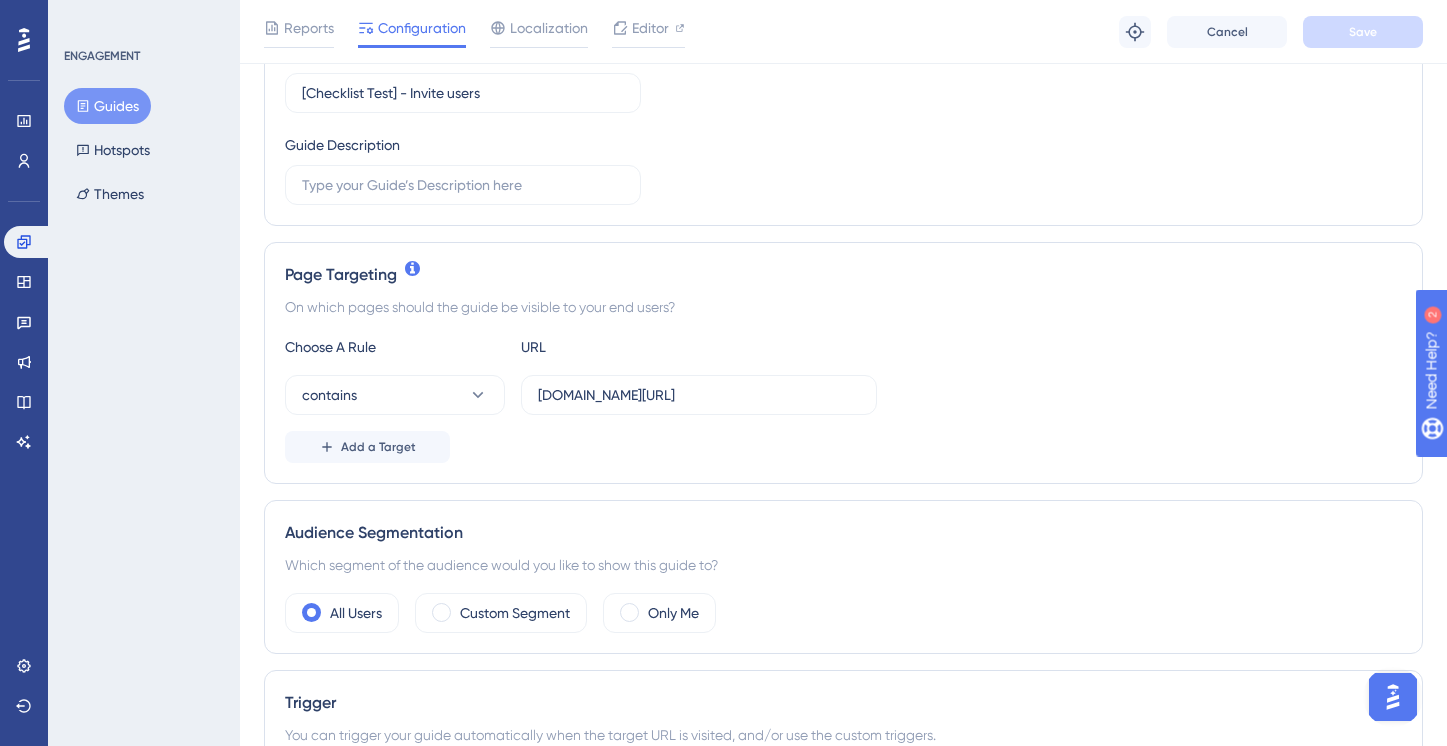 scroll, scrollTop: 279, scrollLeft: 0, axis: vertical 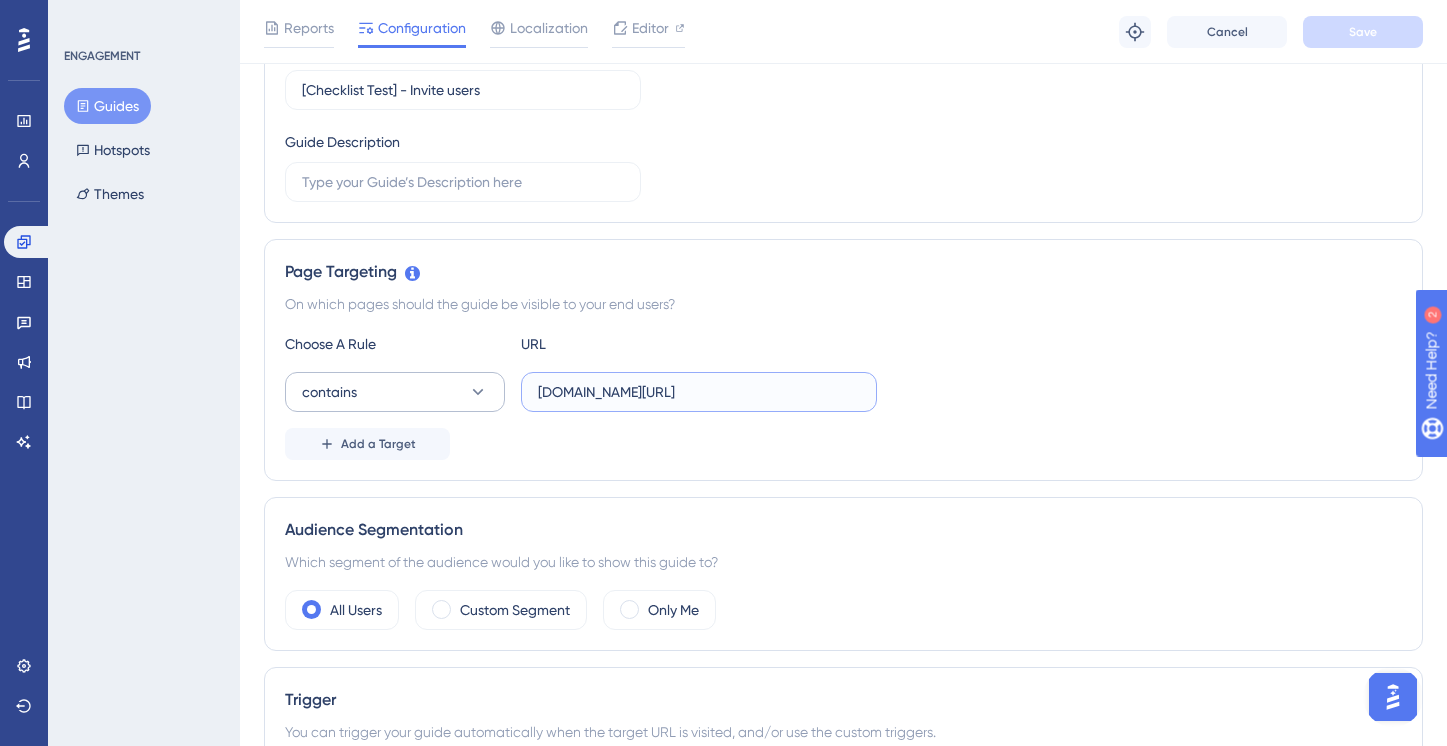 drag, startPoint x: 776, startPoint y: 398, endPoint x: 407, endPoint y: 384, distance: 369.26547 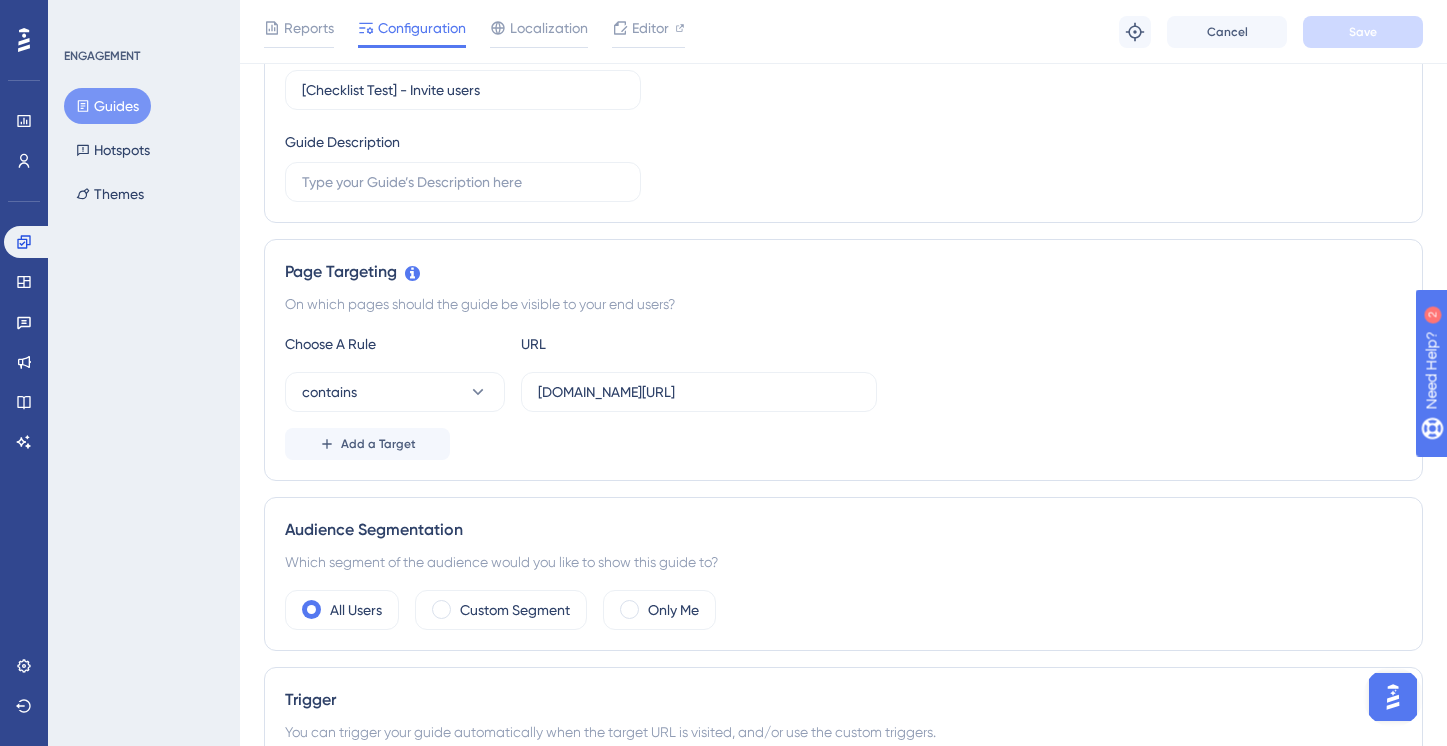 click on "Choose A Rule URL contains [DOMAIN_NAME][URL] Add a Target" at bounding box center [843, 396] 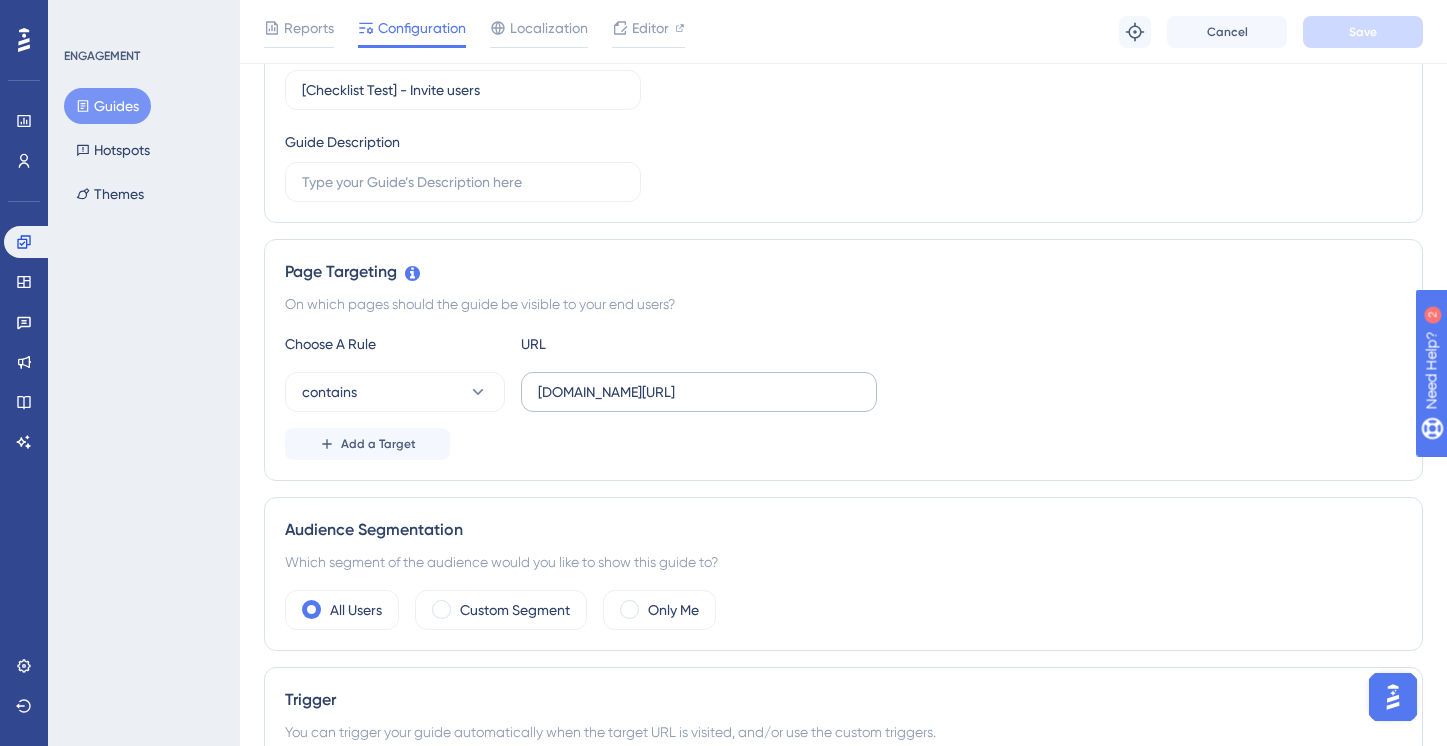 click on "[DOMAIN_NAME][URL]" at bounding box center (699, 392) 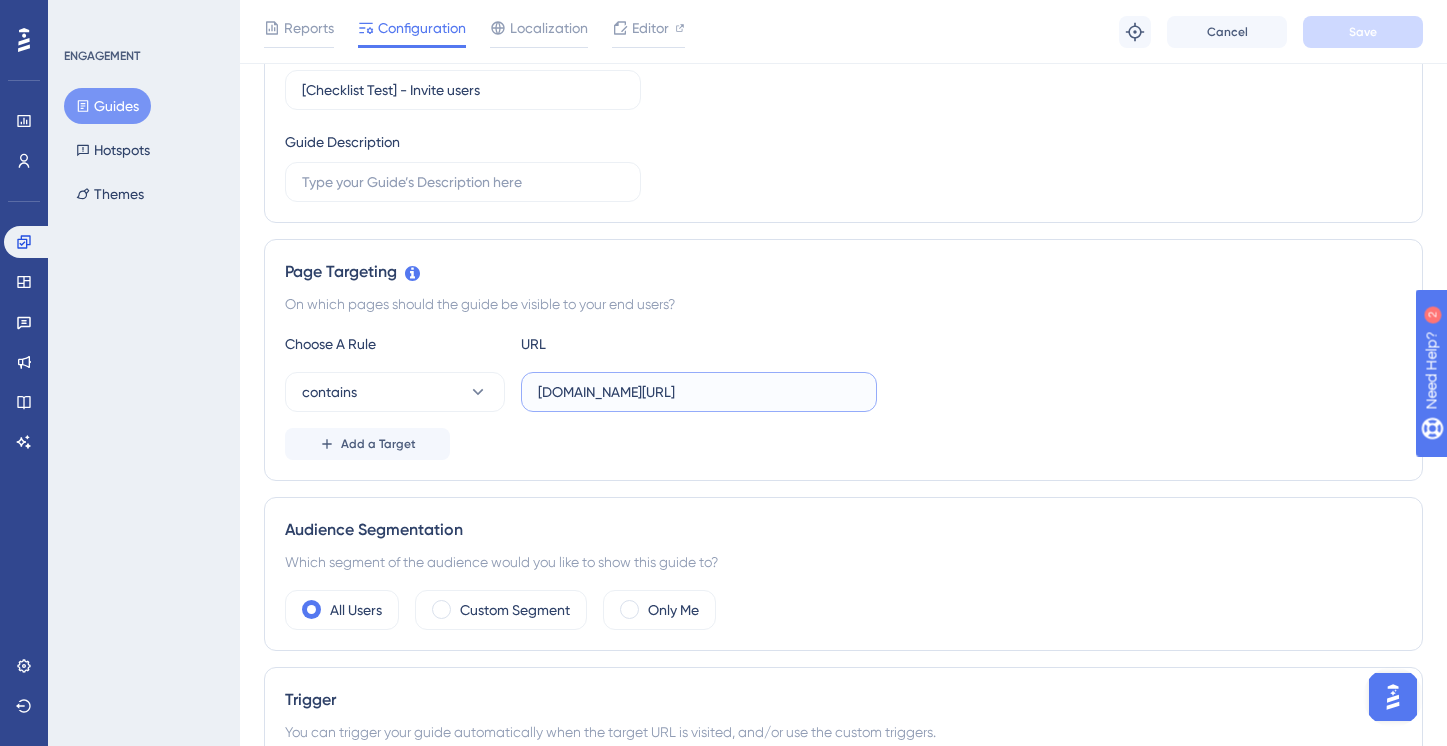 click on "[DOMAIN_NAME][URL]" at bounding box center [699, 392] 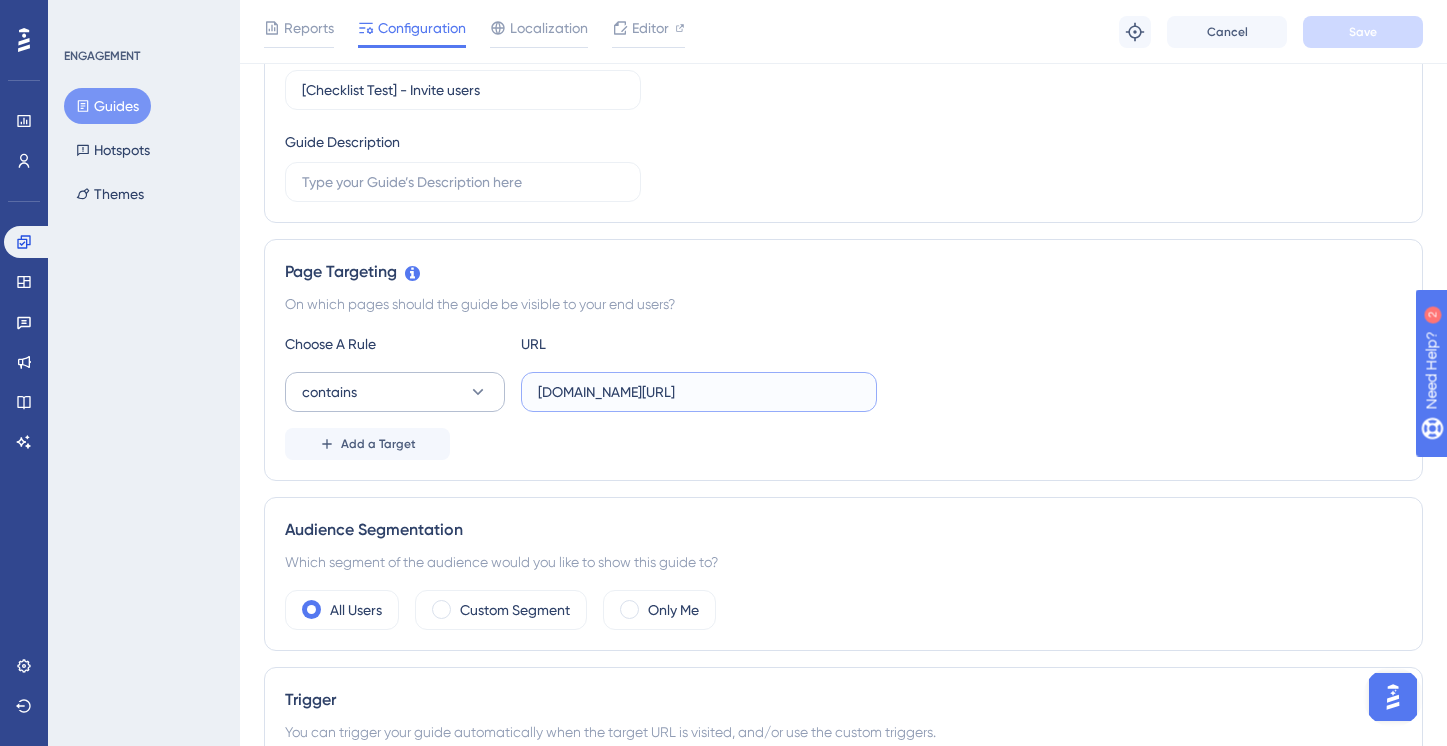 drag, startPoint x: 586, startPoint y: 385, endPoint x: 455, endPoint y: 397, distance: 131.54848 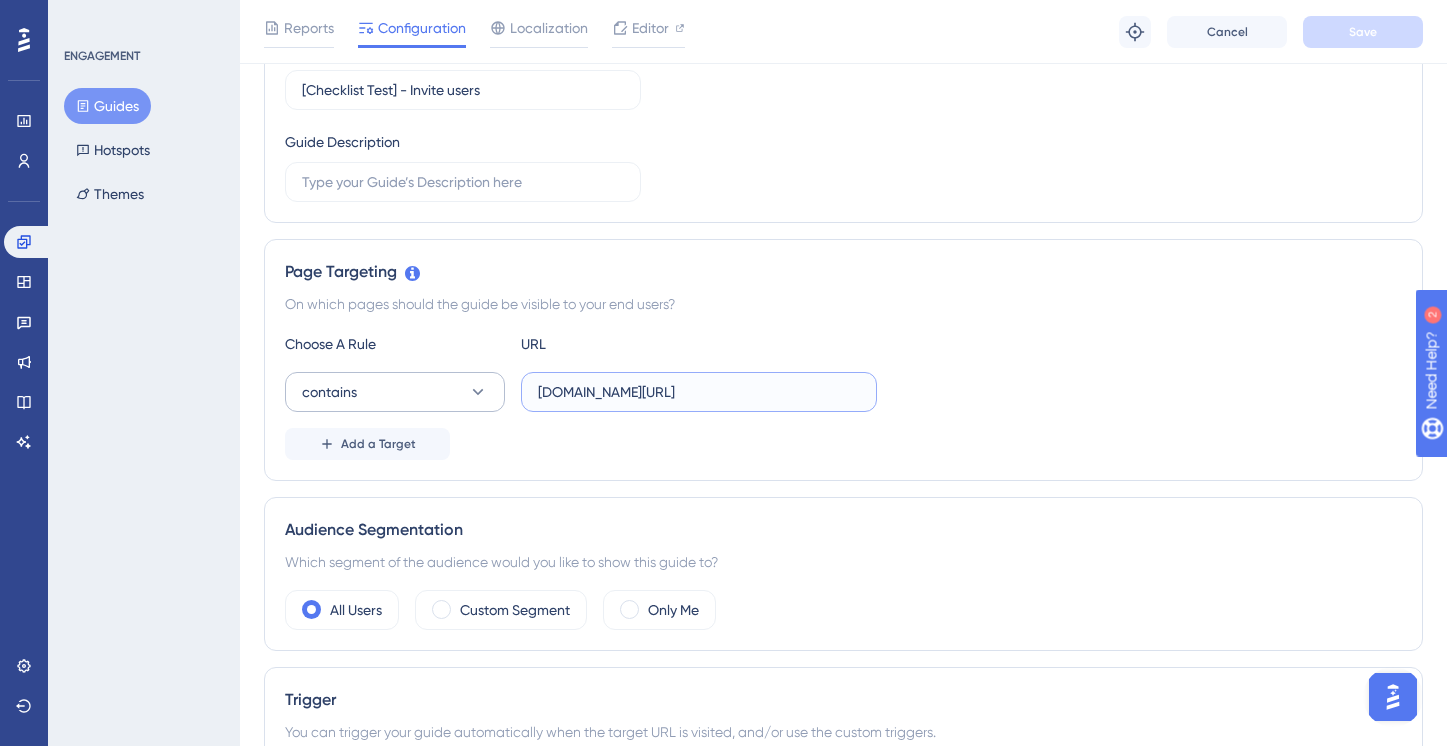 click on "contains [DOMAIN_NAME][URL]" at bounding box center (581, 392) 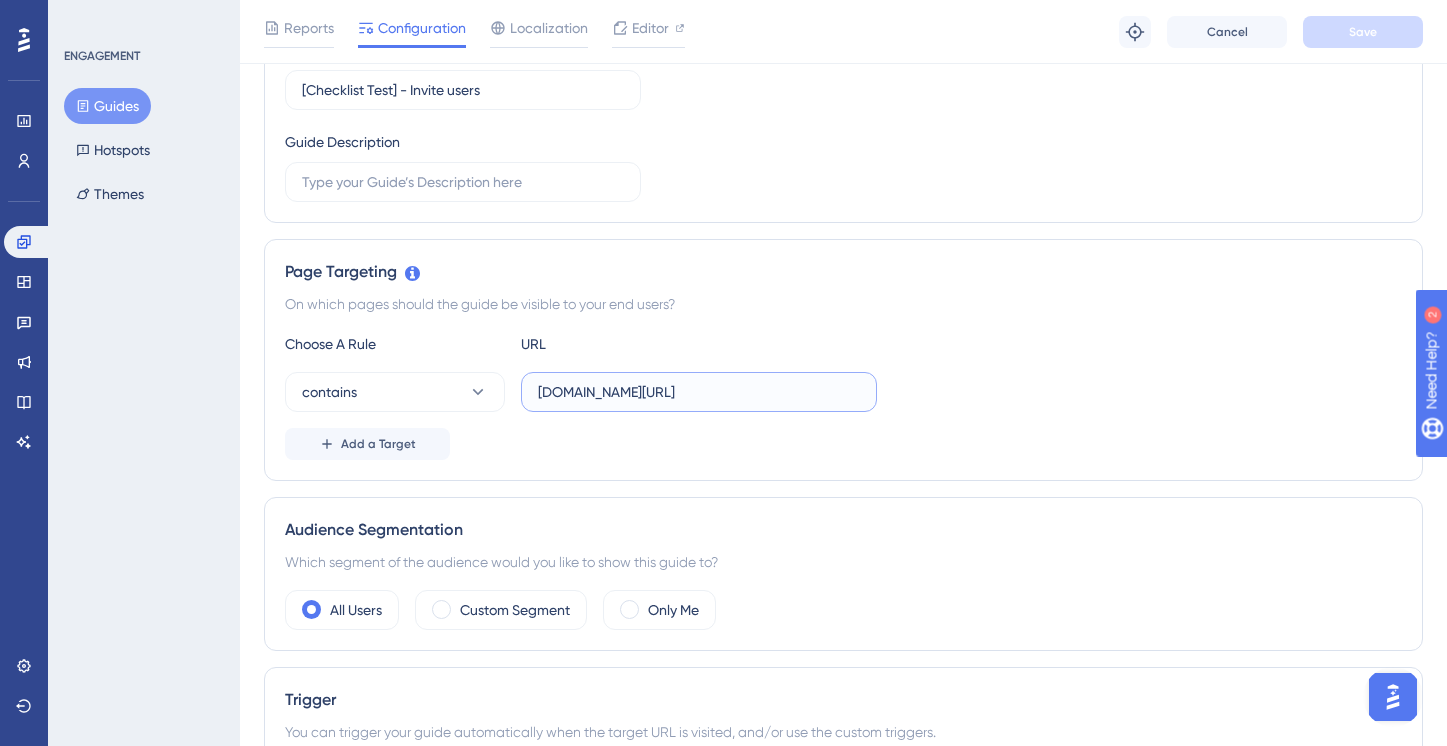 click on "[DOMAIN_NAME][URL]" at bounding box center (699, 392) 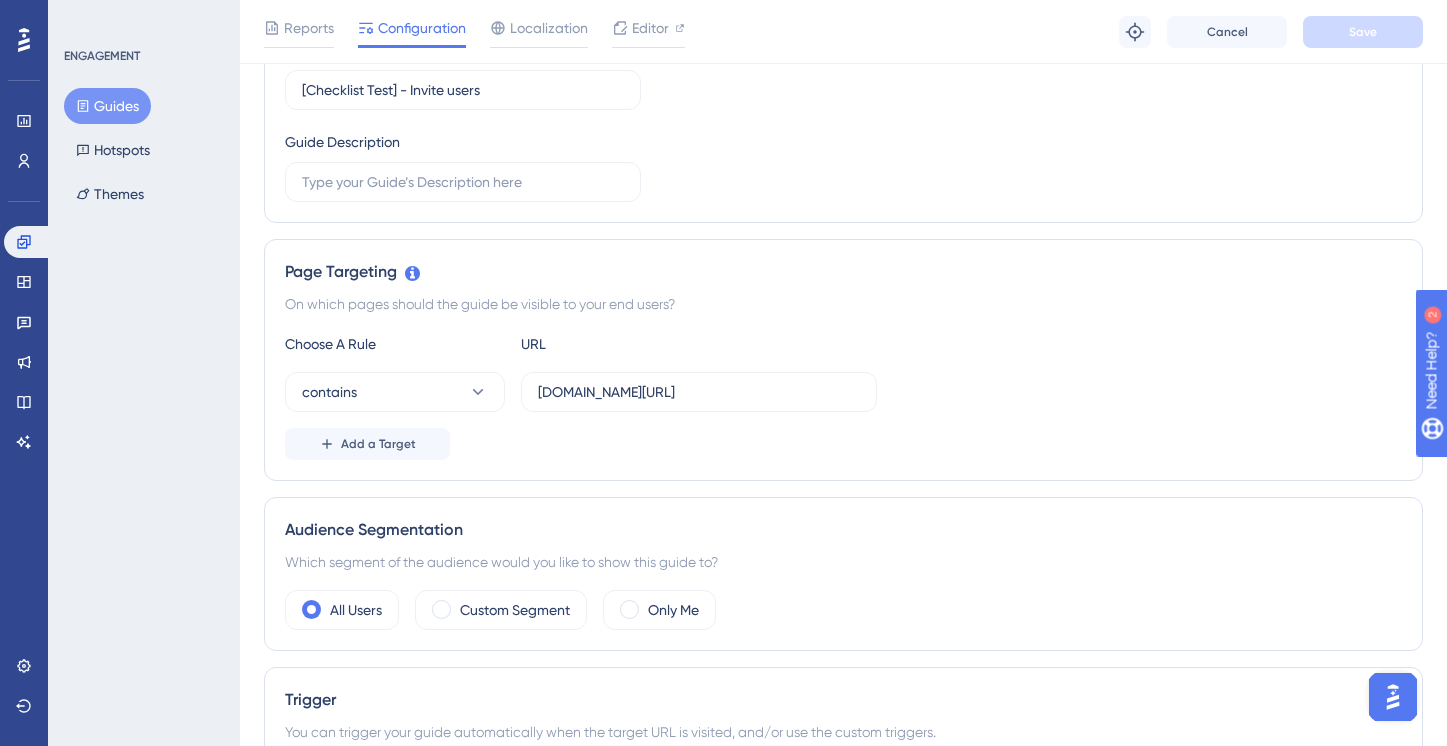 click on "contains [DOMAIN_NAME][URL]" at bounding box center [843, 392] 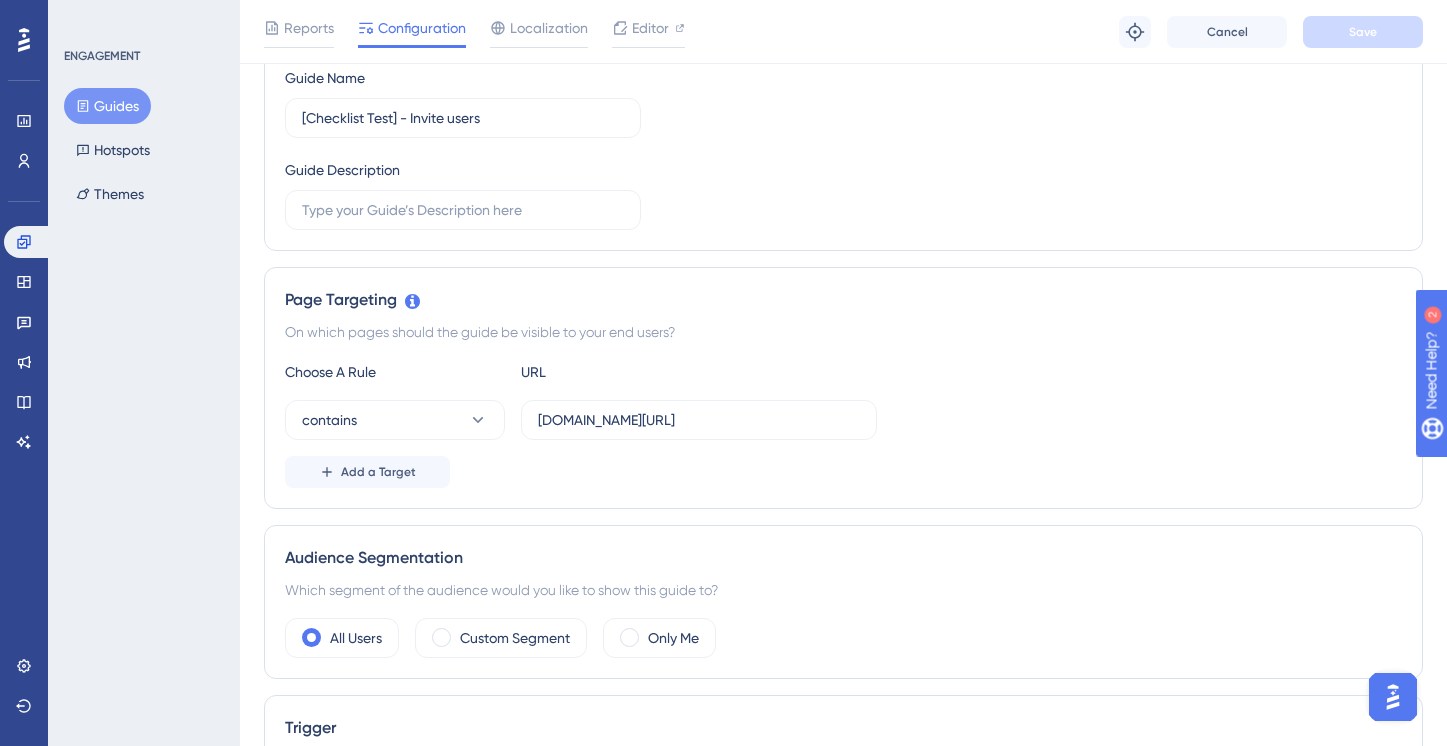 scroll, scrollTop: 253, scrollLeft: 0, axis: vertical 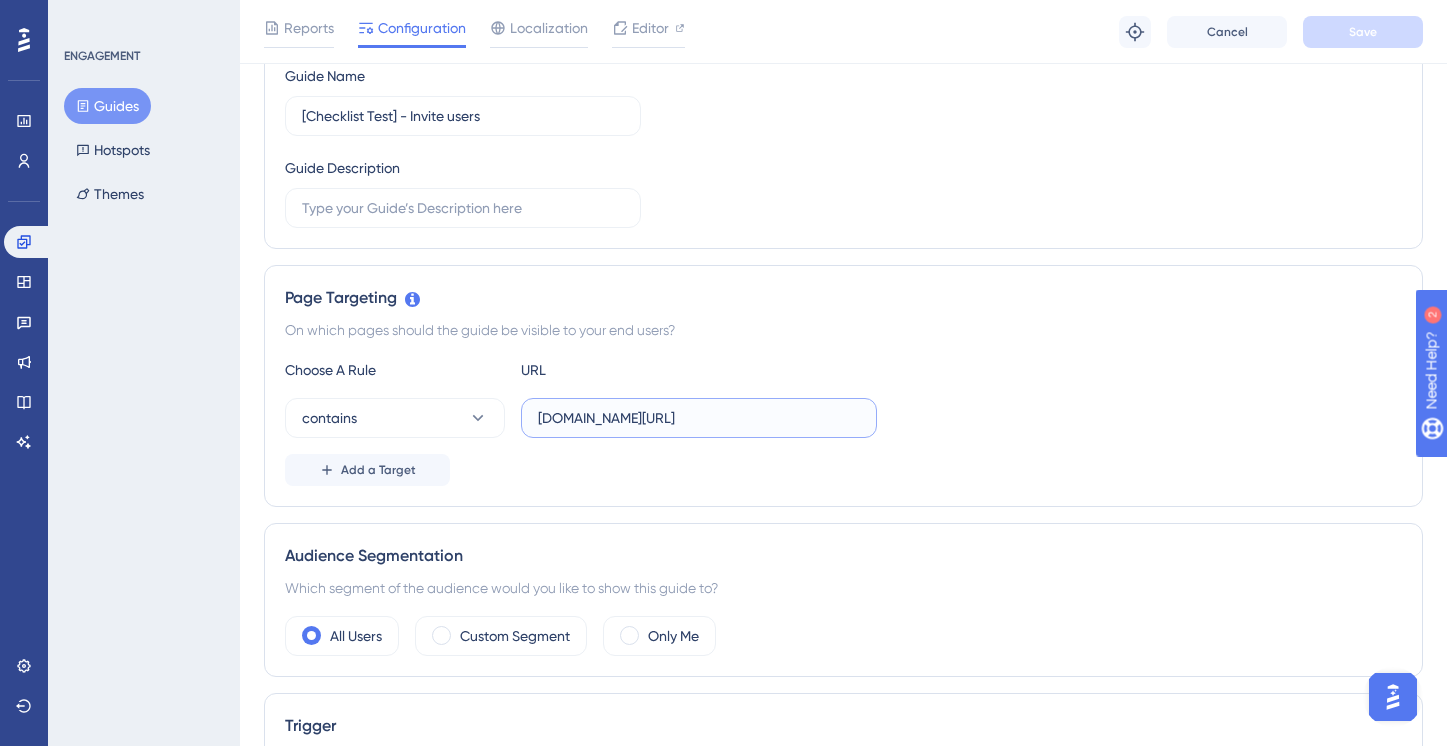 drag, startPoint x: 837, startPoint y: 428, endPoint x: 1008, endPoint y: 400, distance: 173.27724 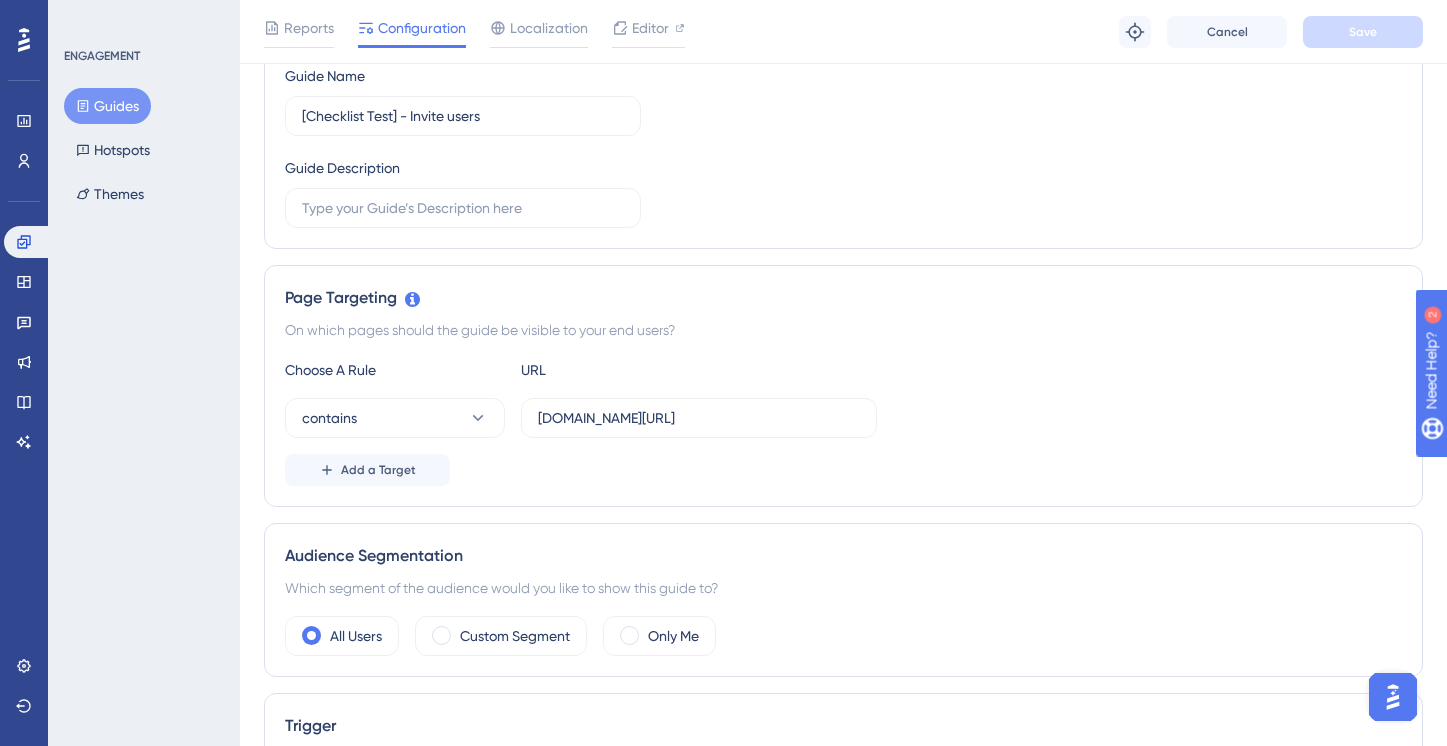 click on "contains [DOMAIN_NAME][URL]" at bounding box center [843, 418] 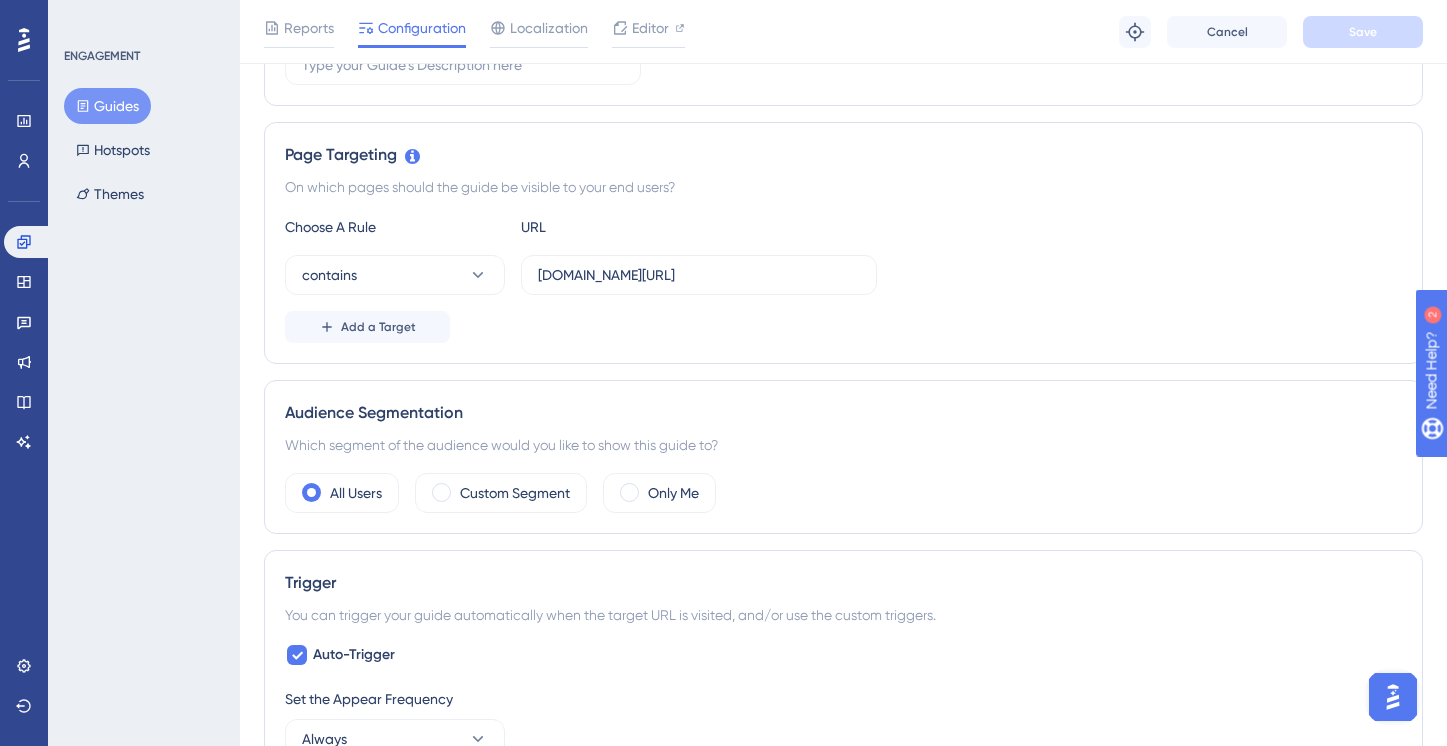 scroll, scrollTop: 0, scrollLeft: 0, axis: both 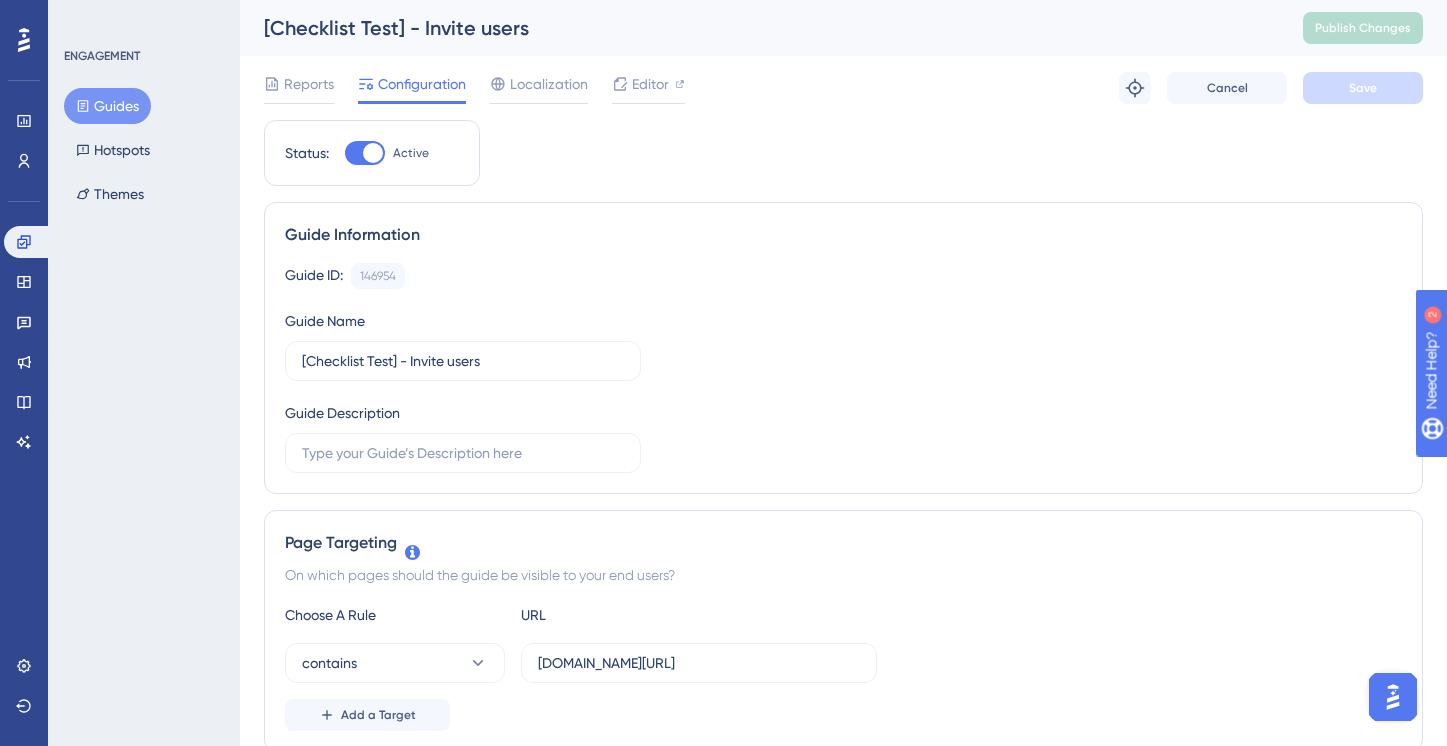 click on "Guides Hotspots Themes" at bounding box center (145, 150) 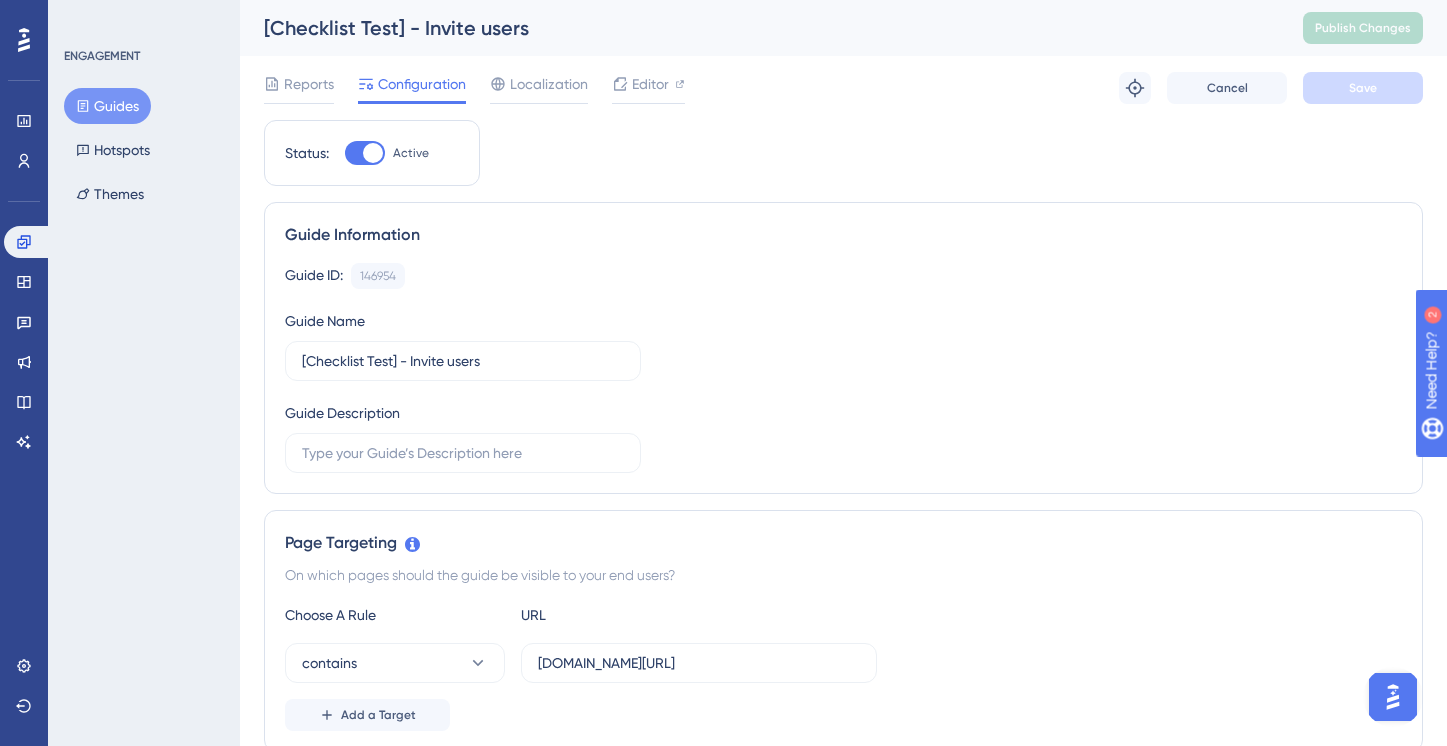 click on "Guides" at bounding box center [107, 106] 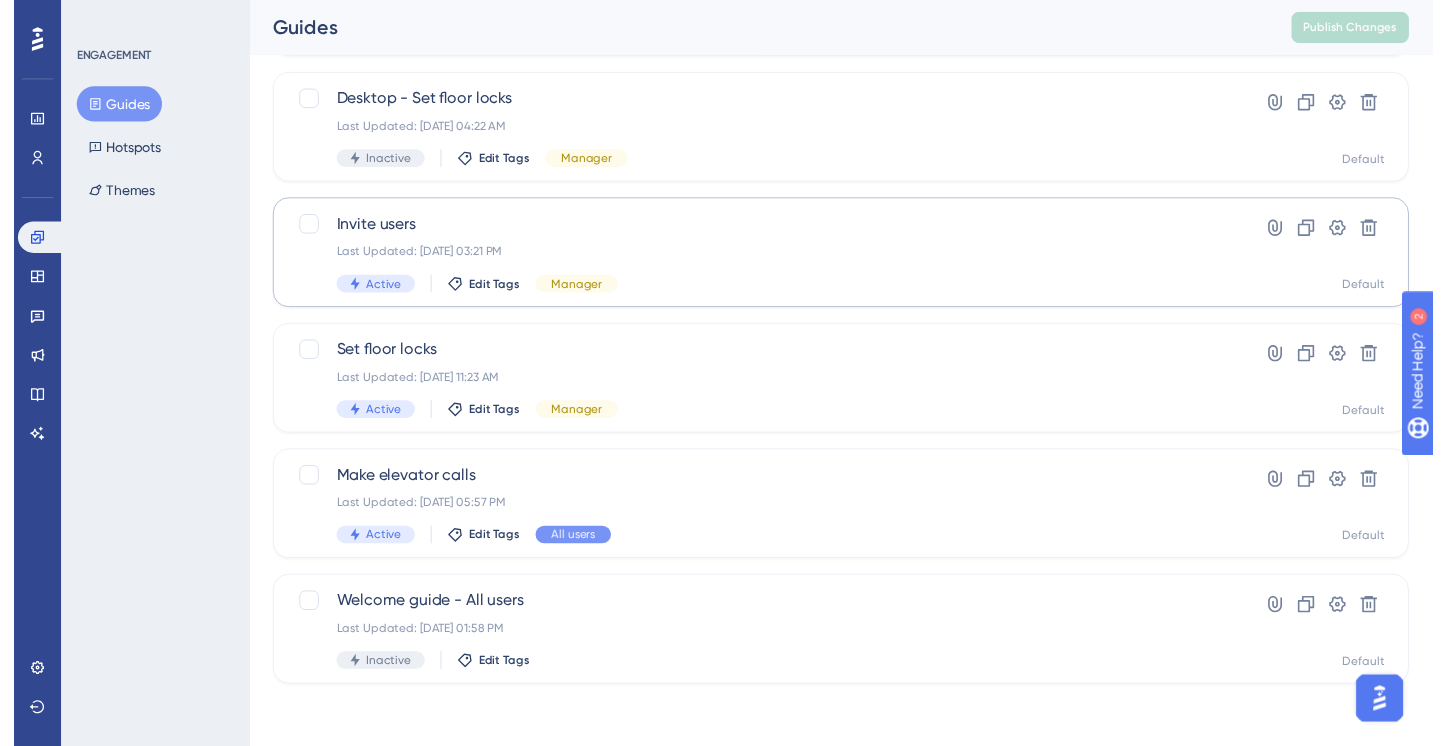 scroll, scrollTop: 0, scrollLeft: 0, axis: both 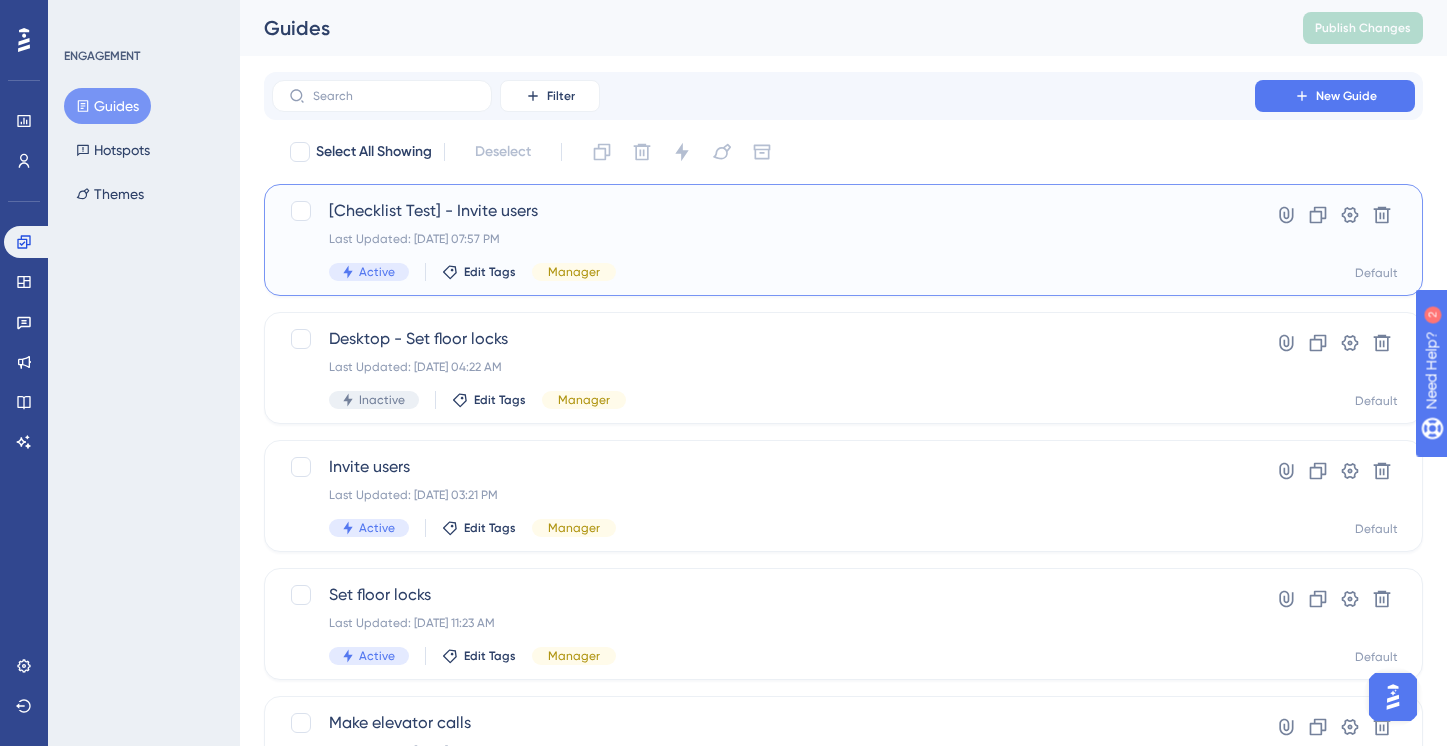 click on "[Checklist Test] - Invite users" at bounding box center (763, 211) 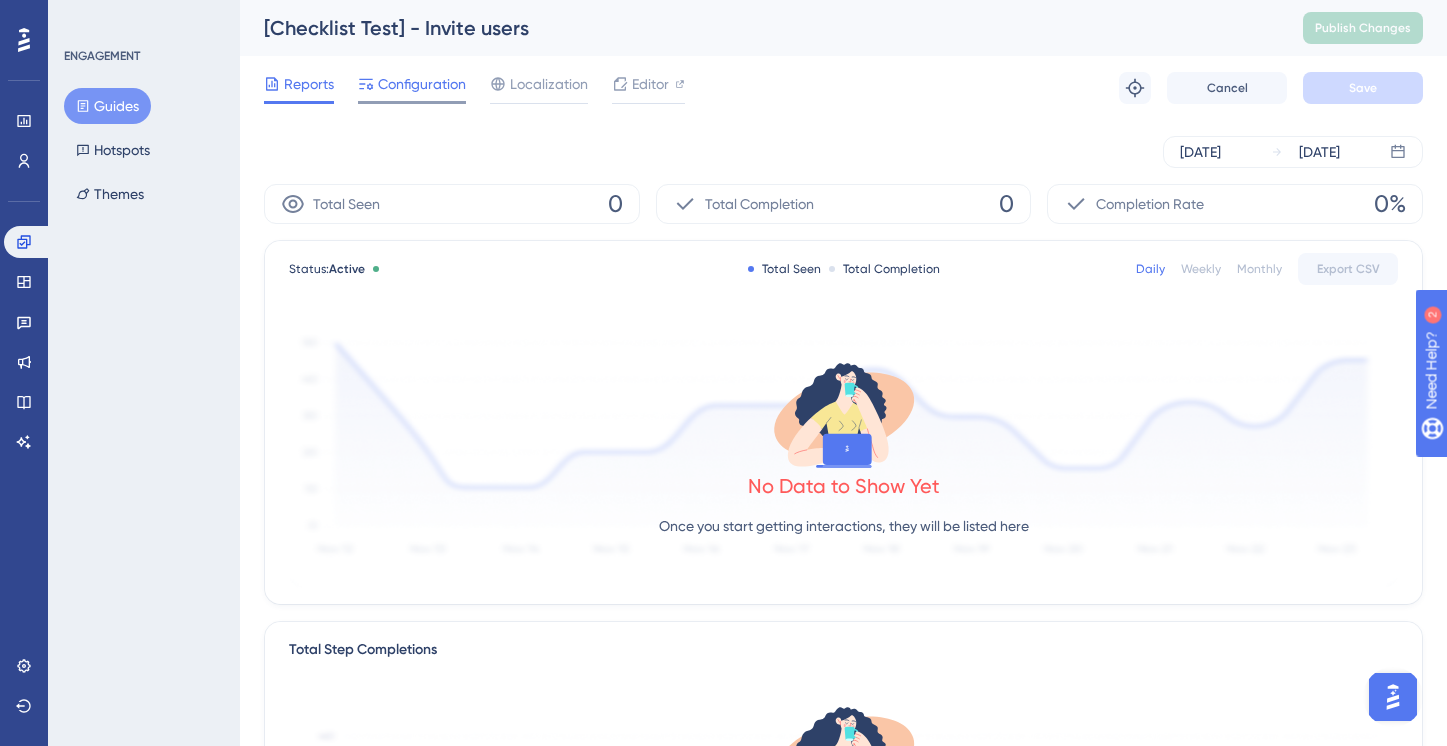 click on "Configuration" at bounding box center (422, 84) 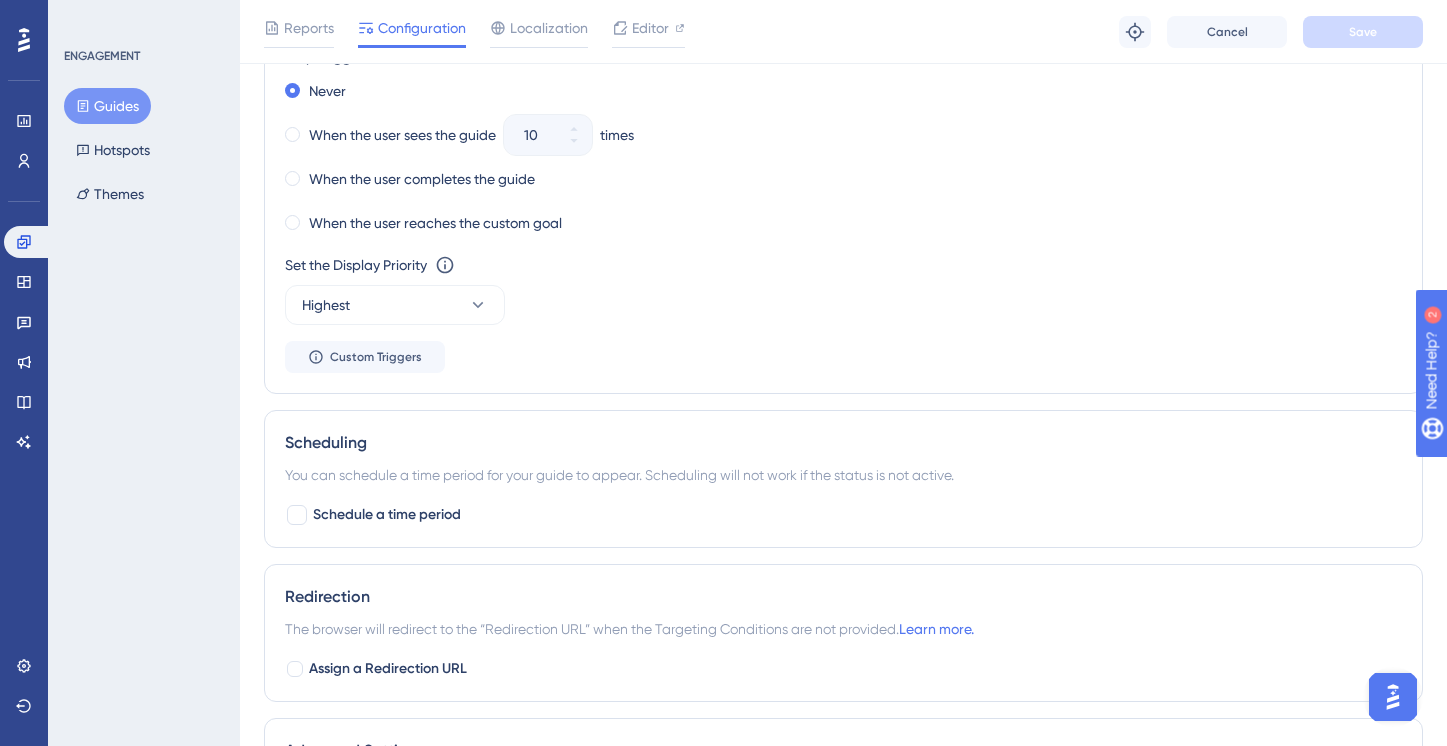 scroll, scrollTop: 1456, scrollLeft: 0, axis: vertical 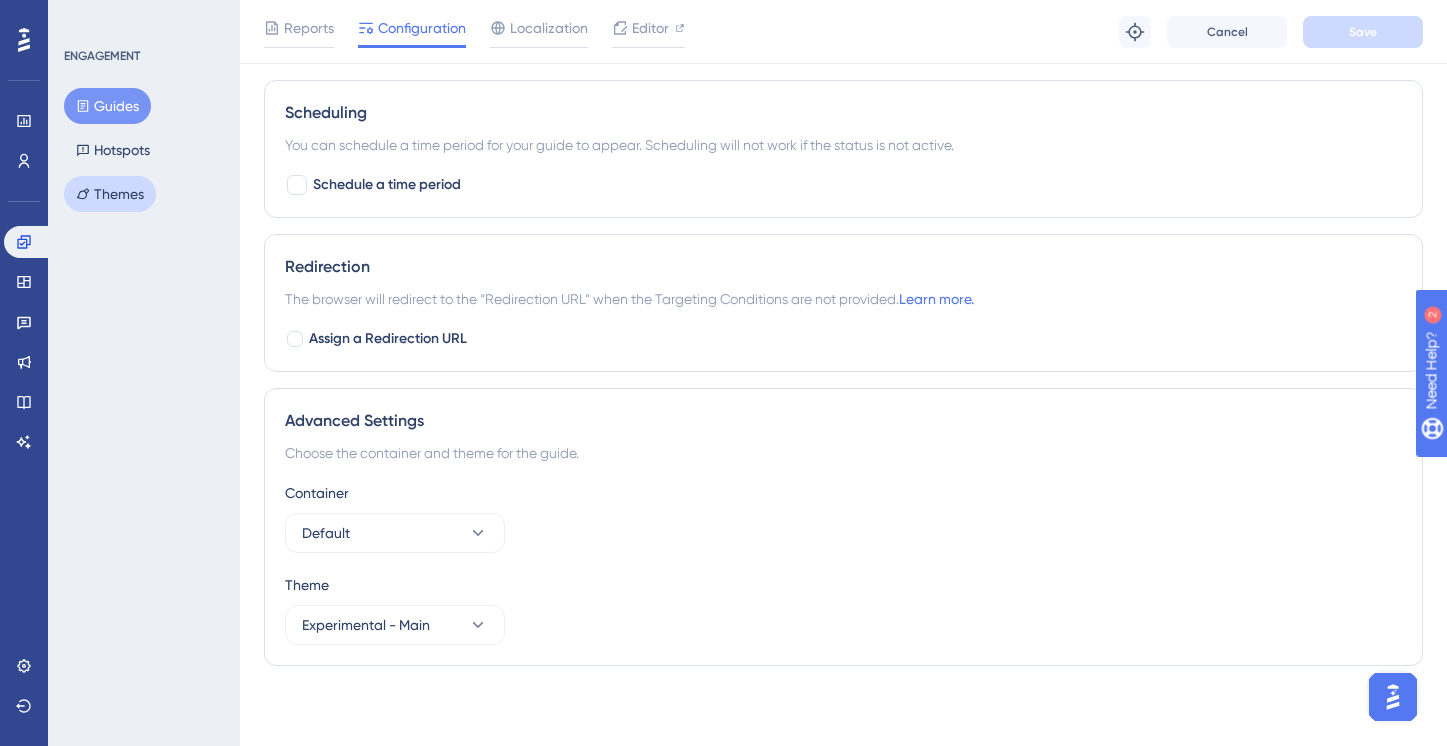 click on "Themes" at bounding box center [110, 194] 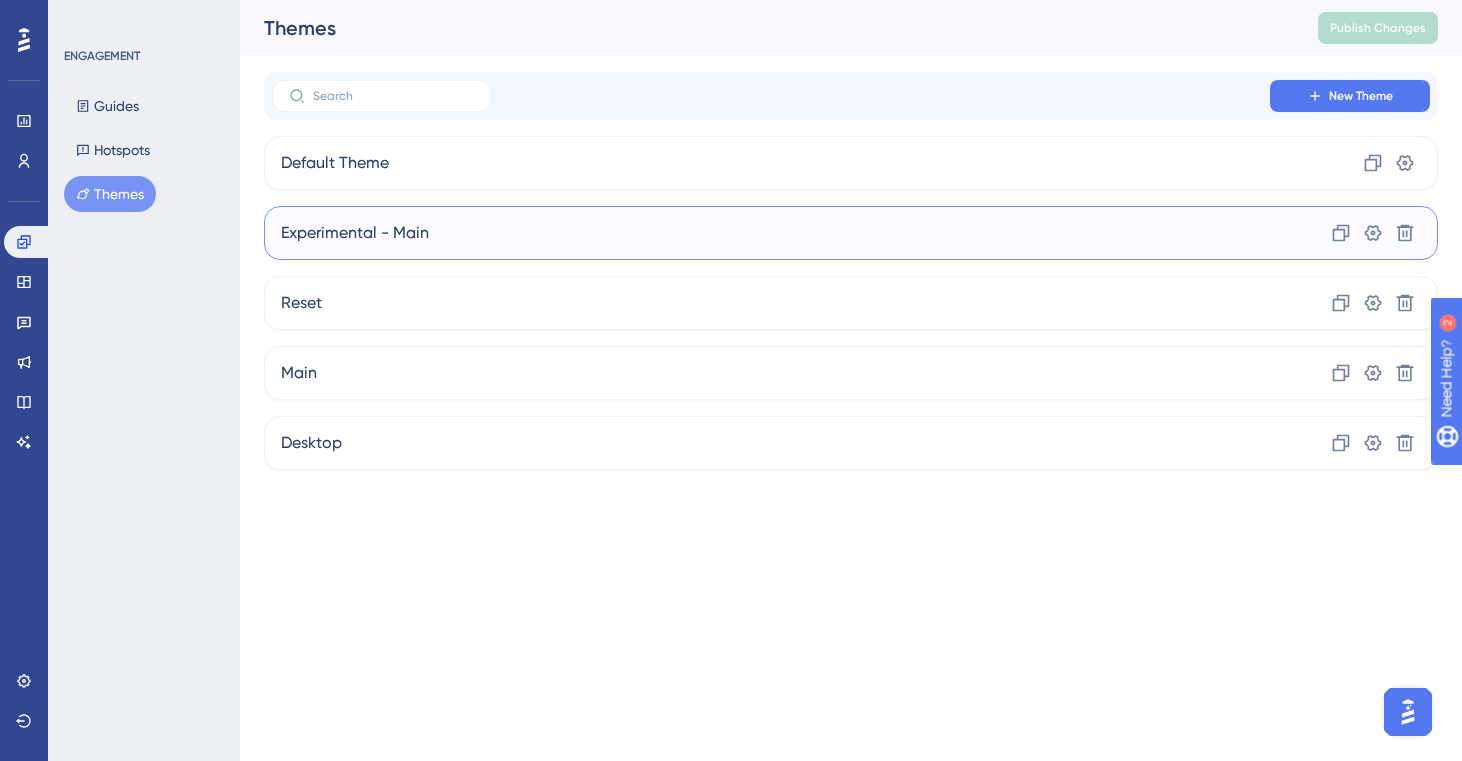 click on "Experimental - Main Clone Settings Delete" at bounding box center (851, 233) 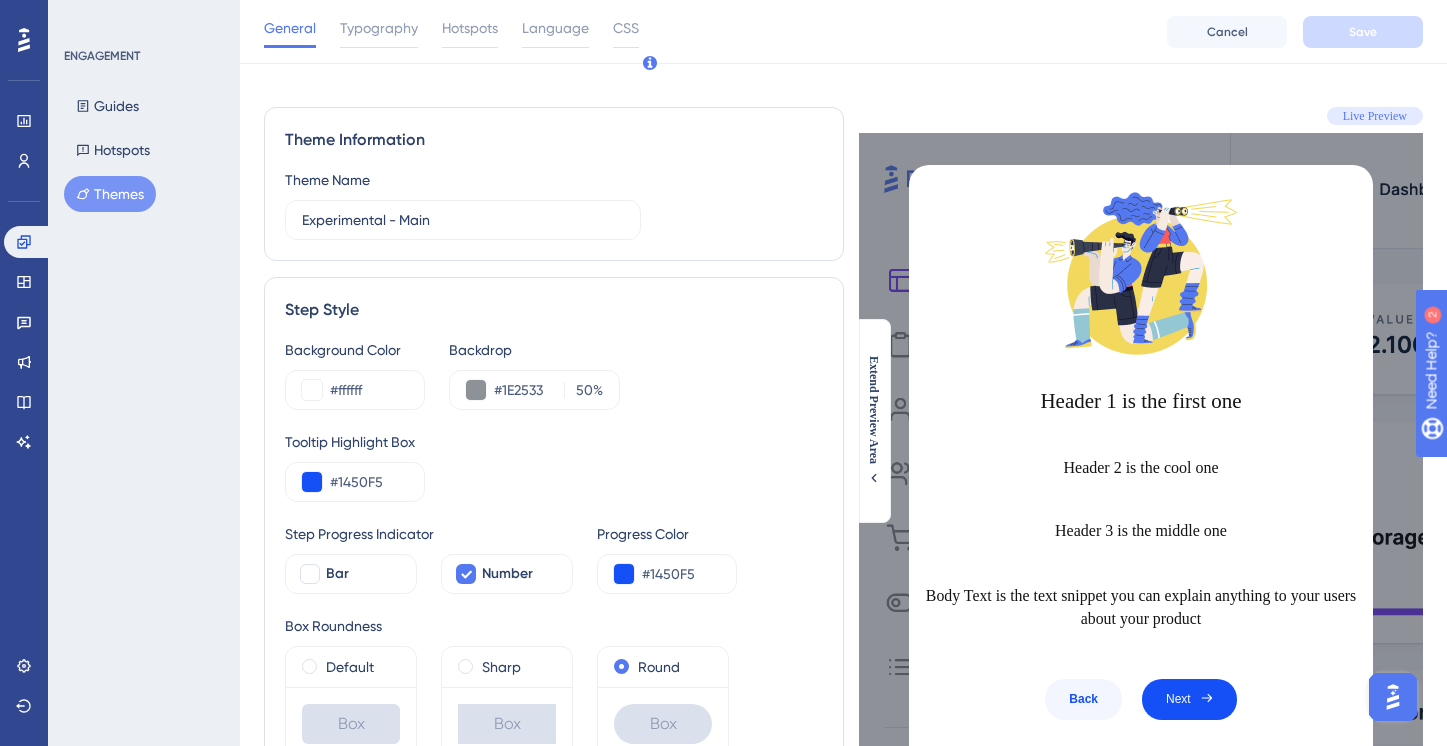 scroll, scrollTop: 0, scrollLeft: 0, axis: both 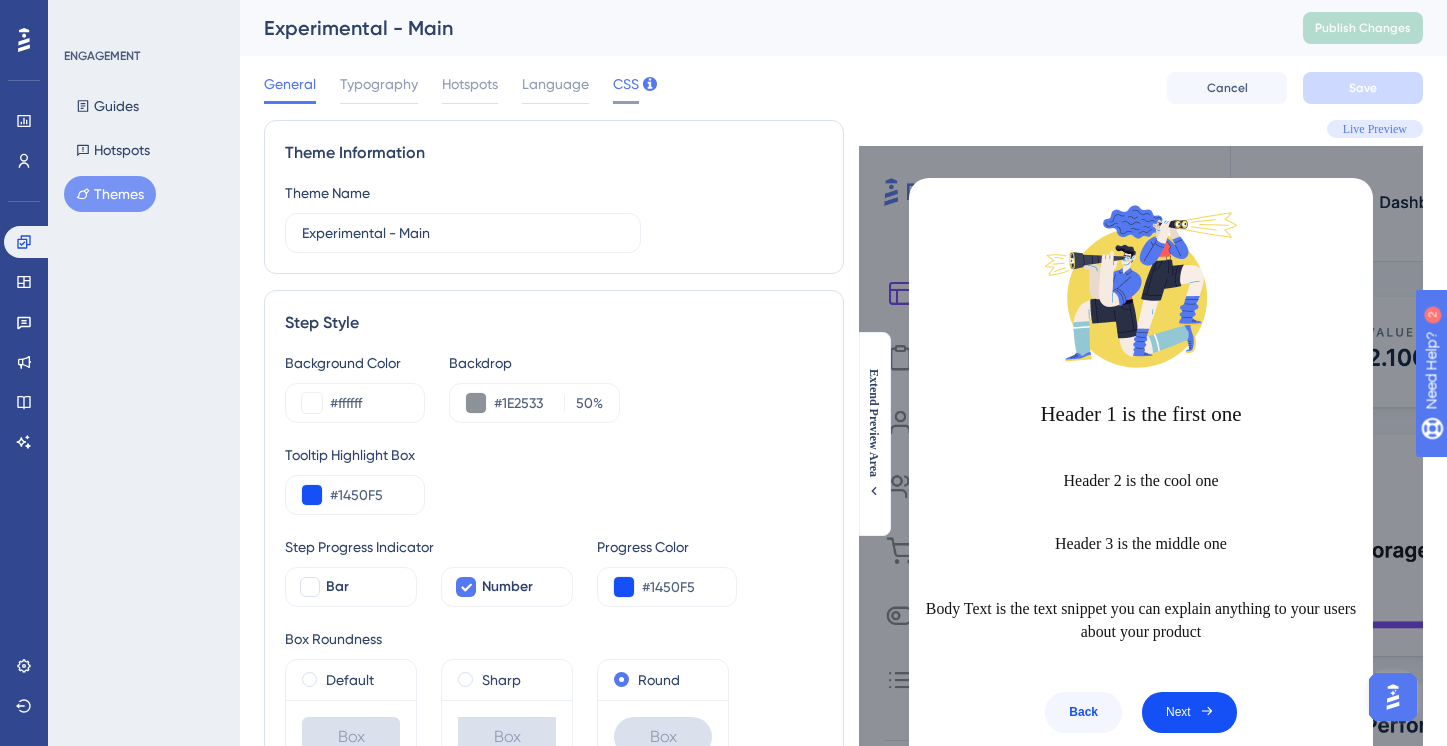 click on "CSS" at bounding box center (626, 84) 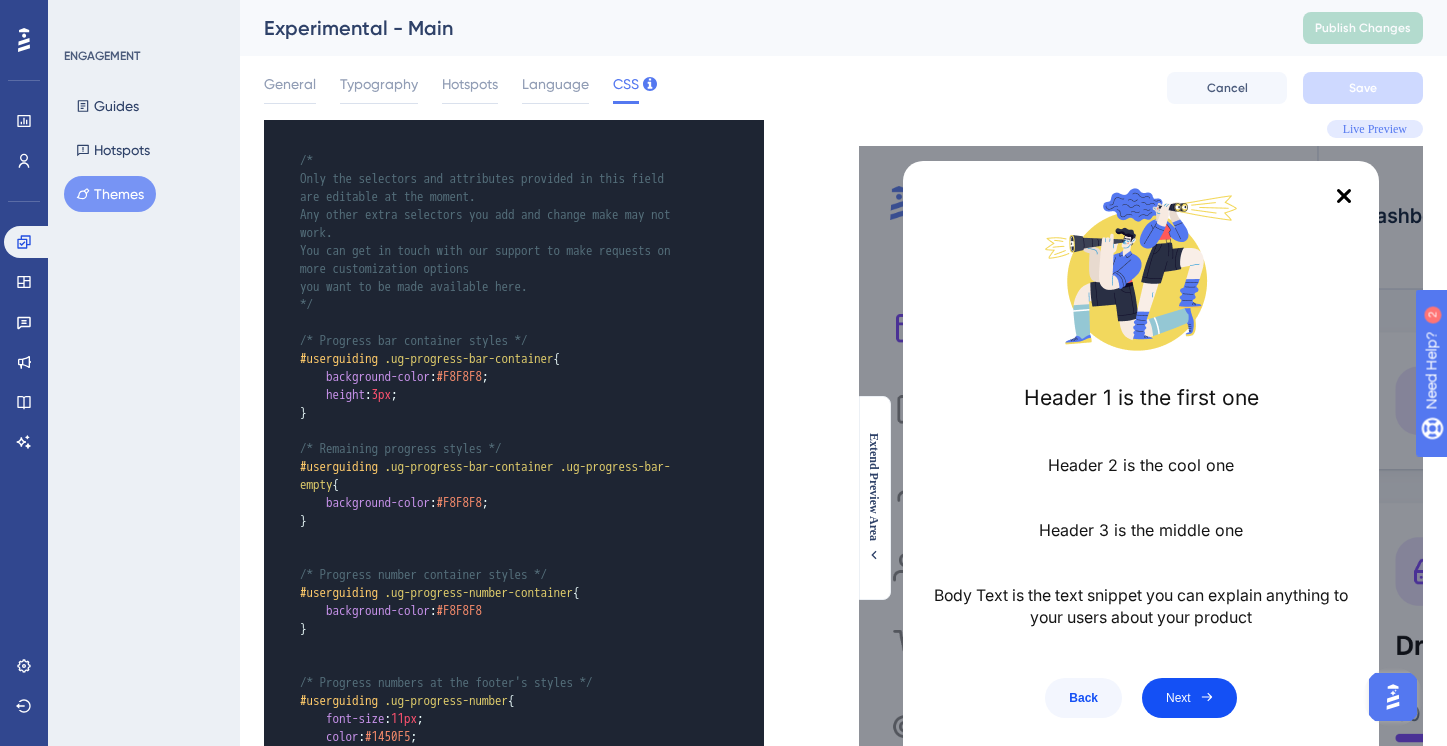 scroll, scrollTop: 0, scrollLeft: 0, axis: both 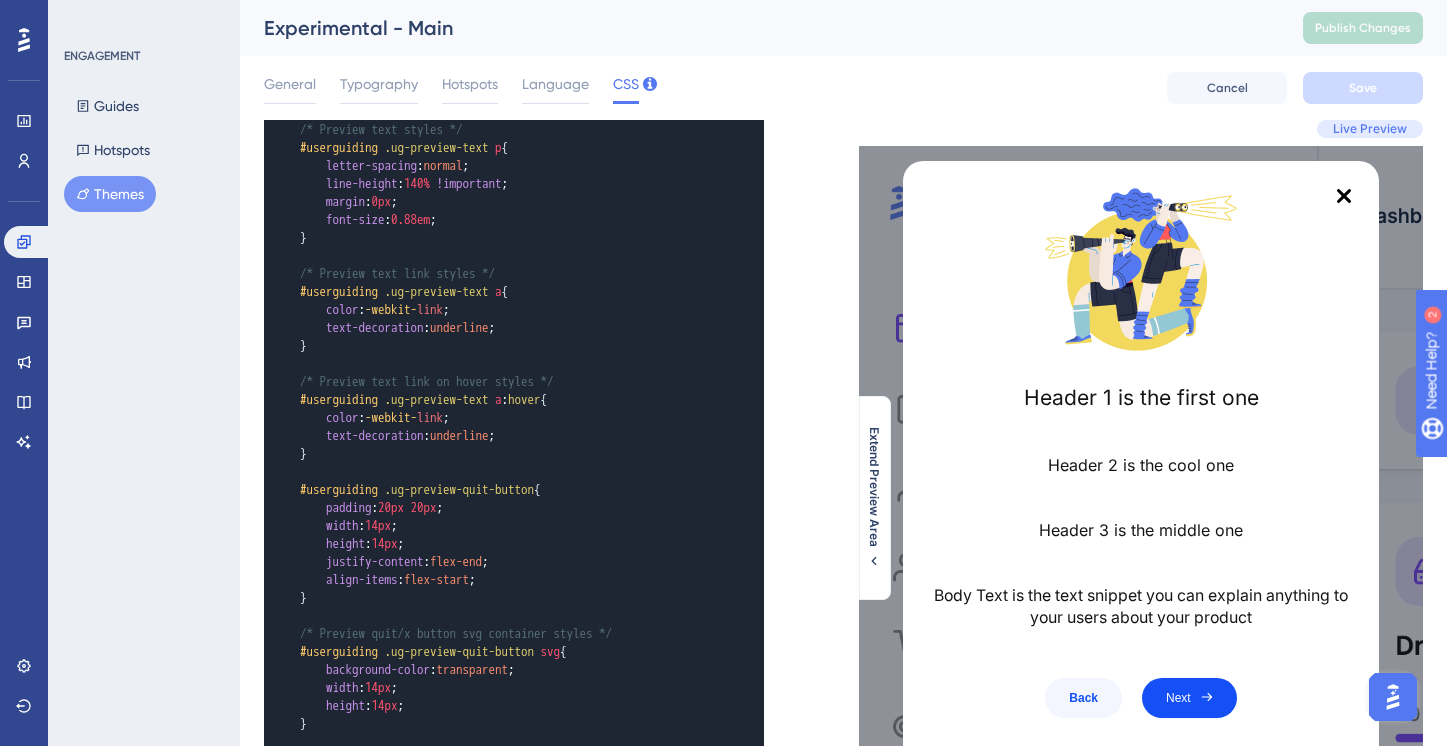 click on "}" at bounding box center [494, 454] 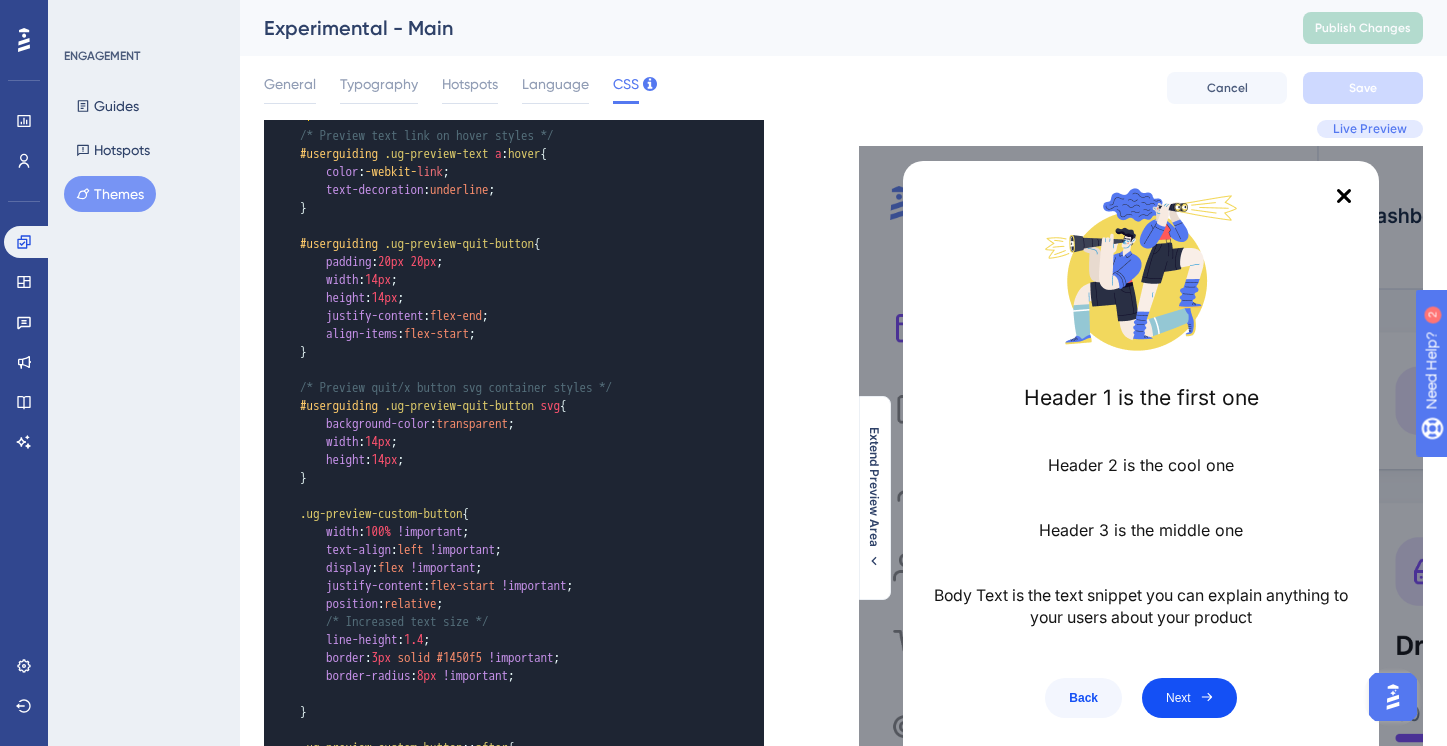click on "border :  3px   solid   #1450f5   !important ;" at bounding box center [494, 658] 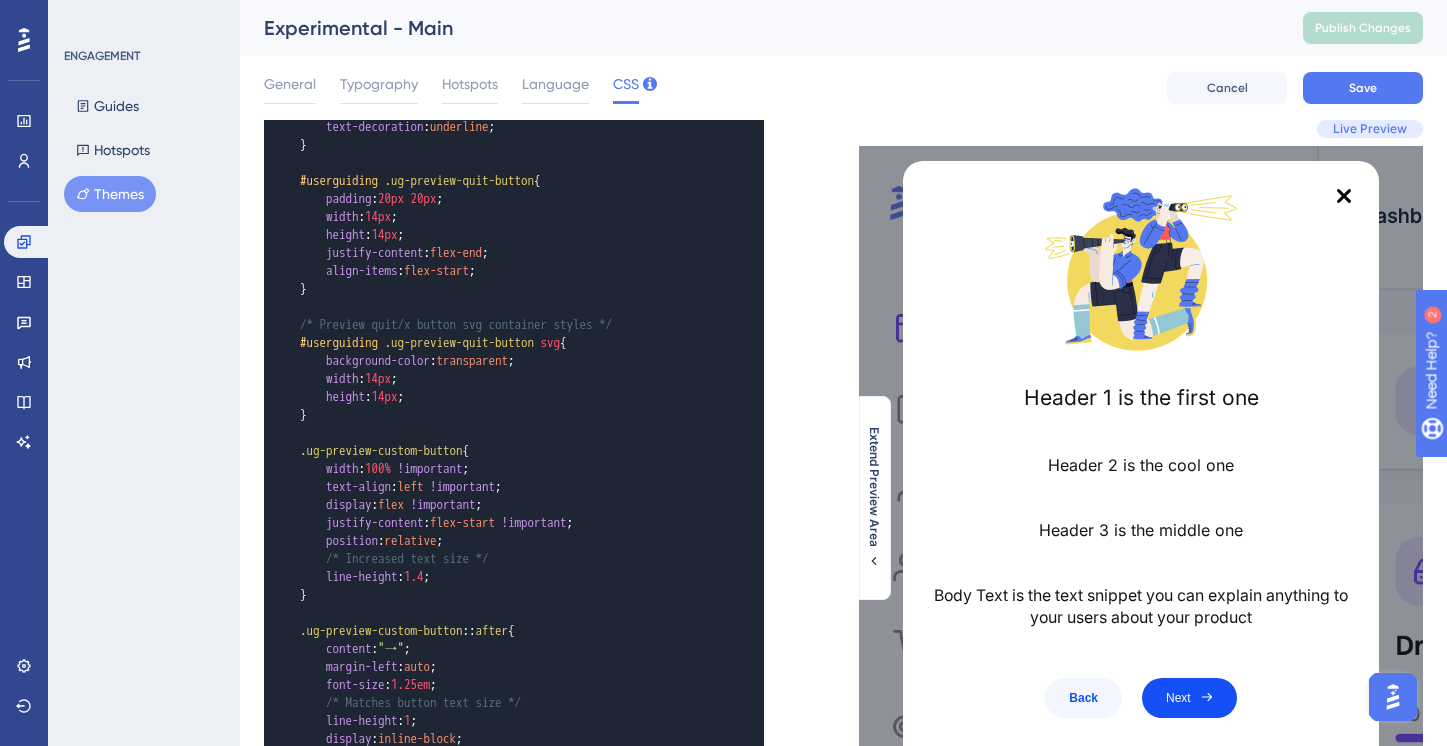click on "Cancel Save" at bounding box center [1295, 88] 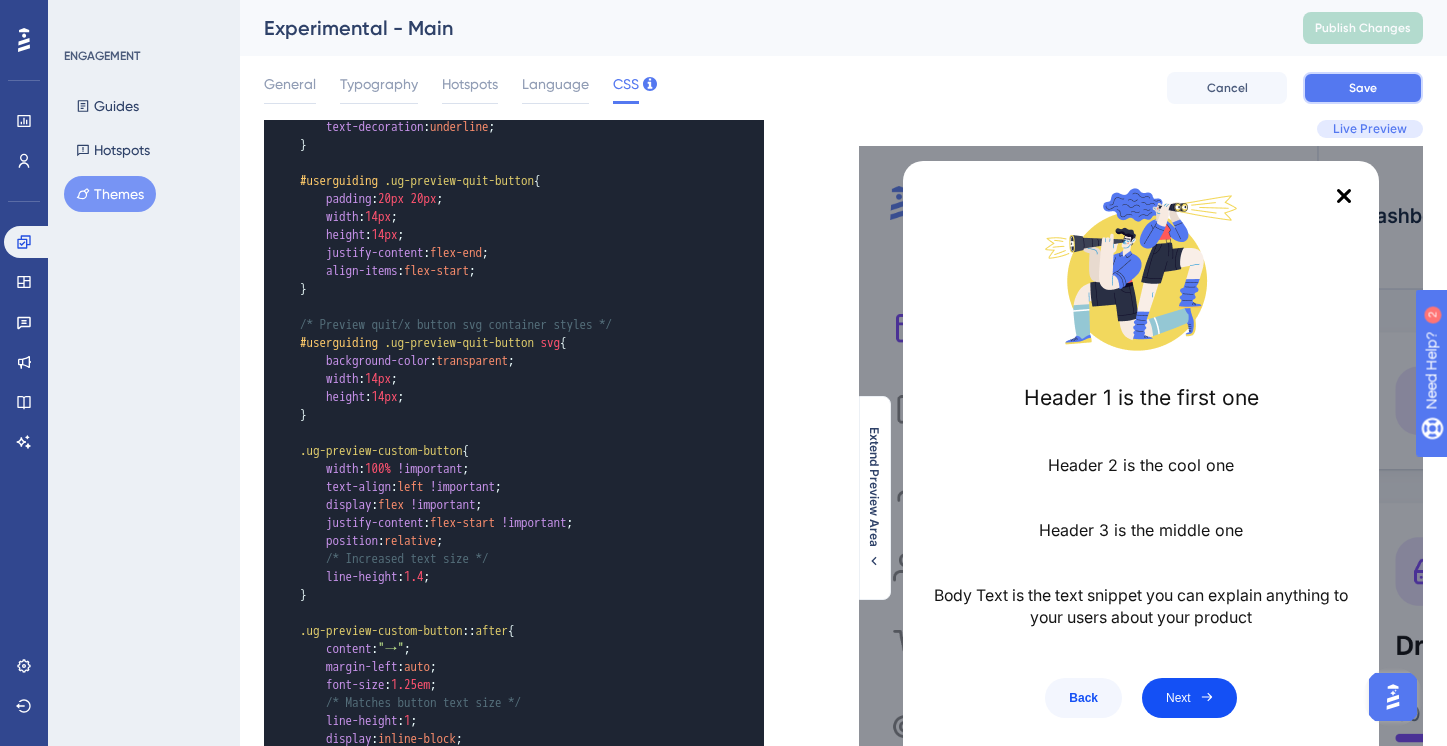 click on "Save" at bounding box center [1363, 88] 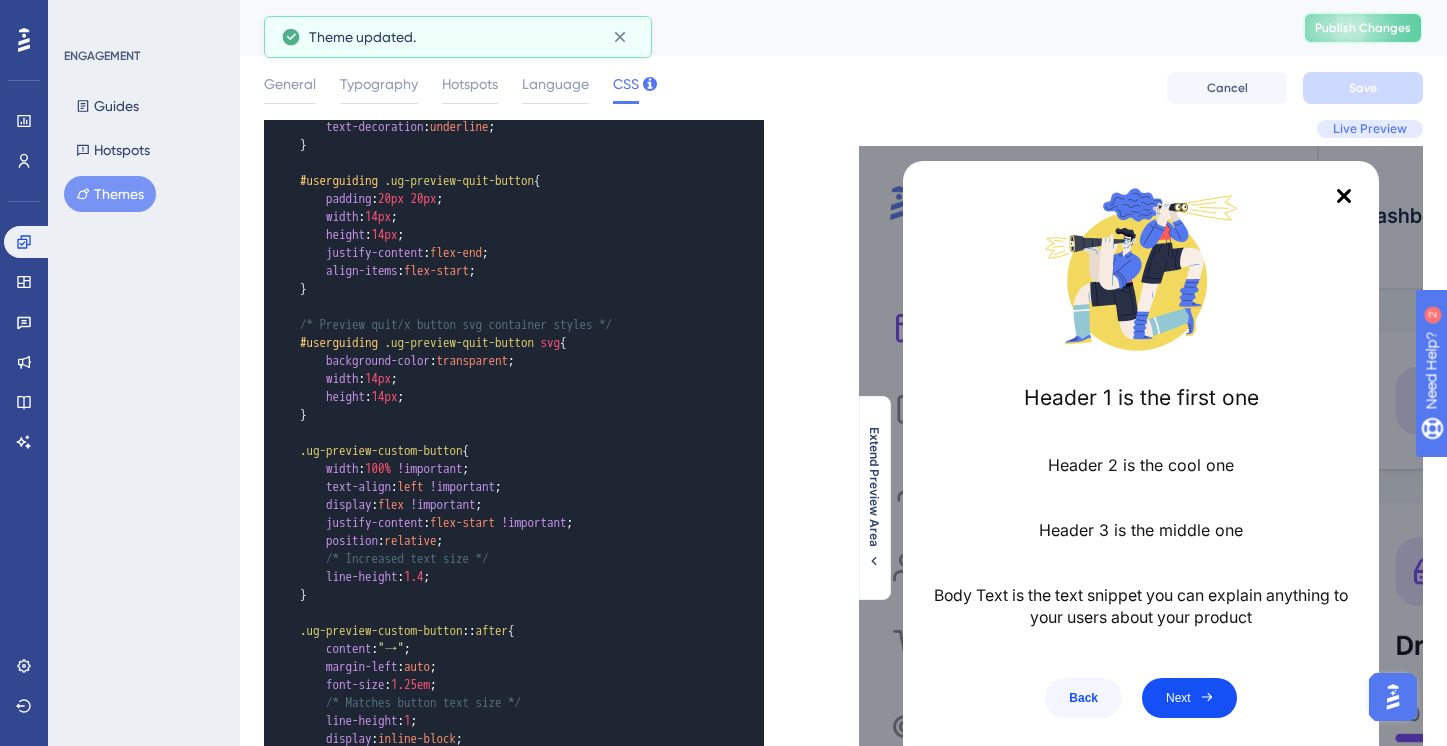 click on "Publish Changes" at bounding box center [1363, 28] 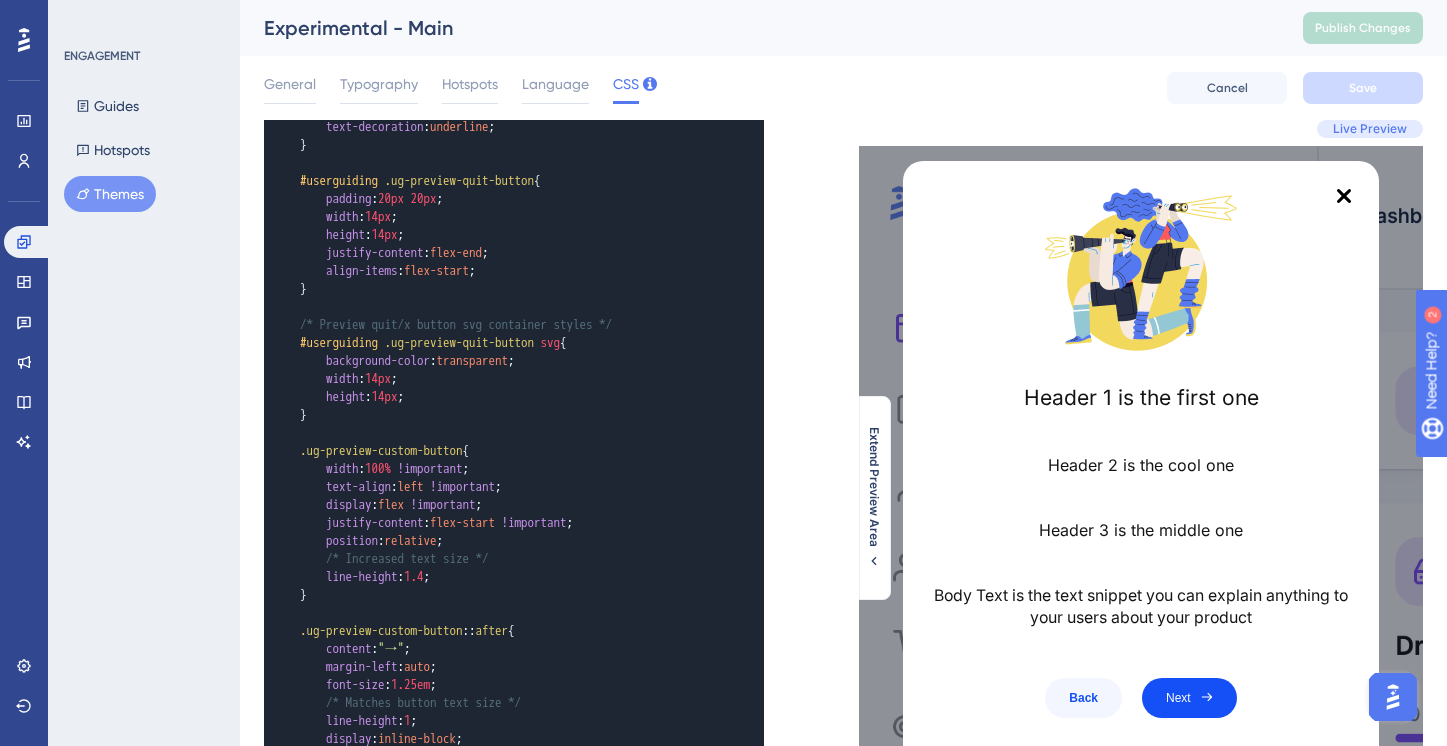 scroll, scrollTop: 2212, scrollLeft: 0, axis: vertical 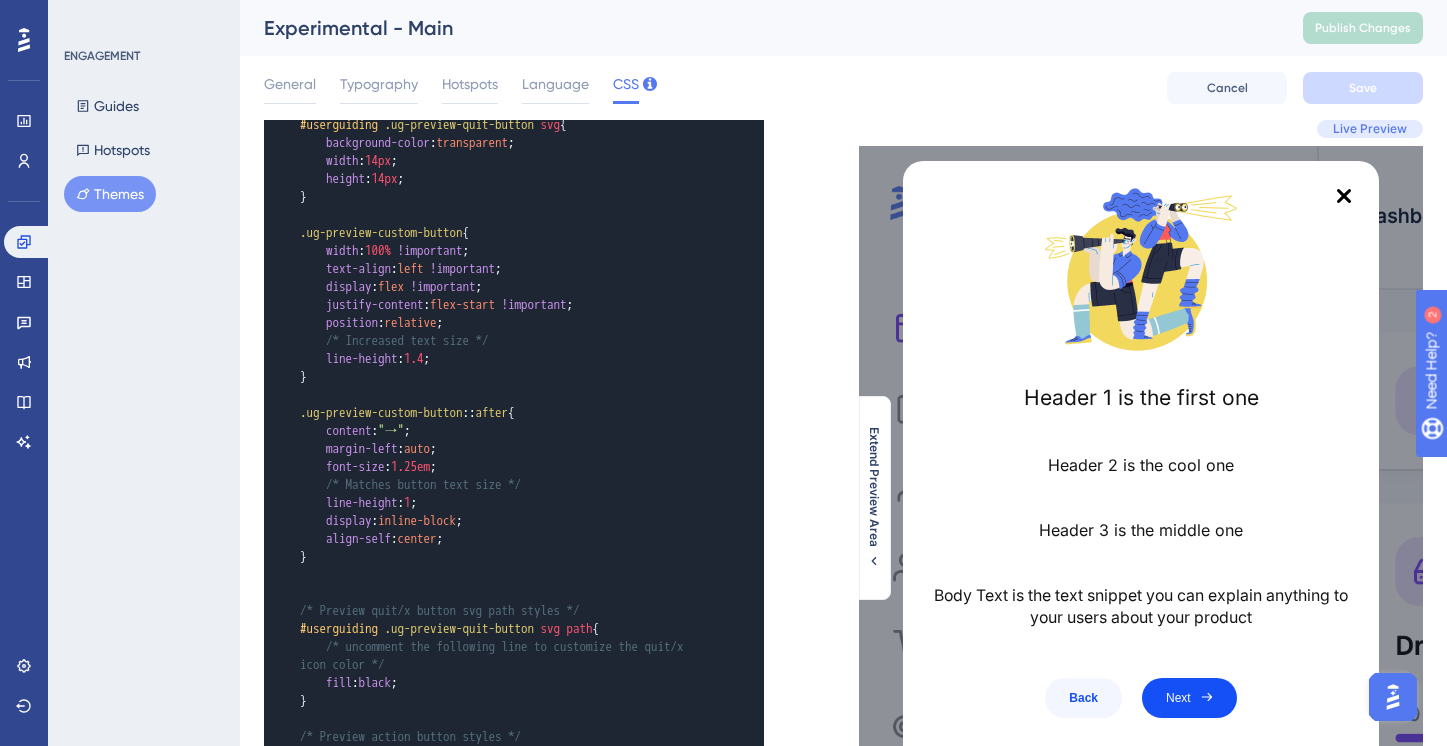 click on "line-height :  1 ;" at bounding box center (494, 503) 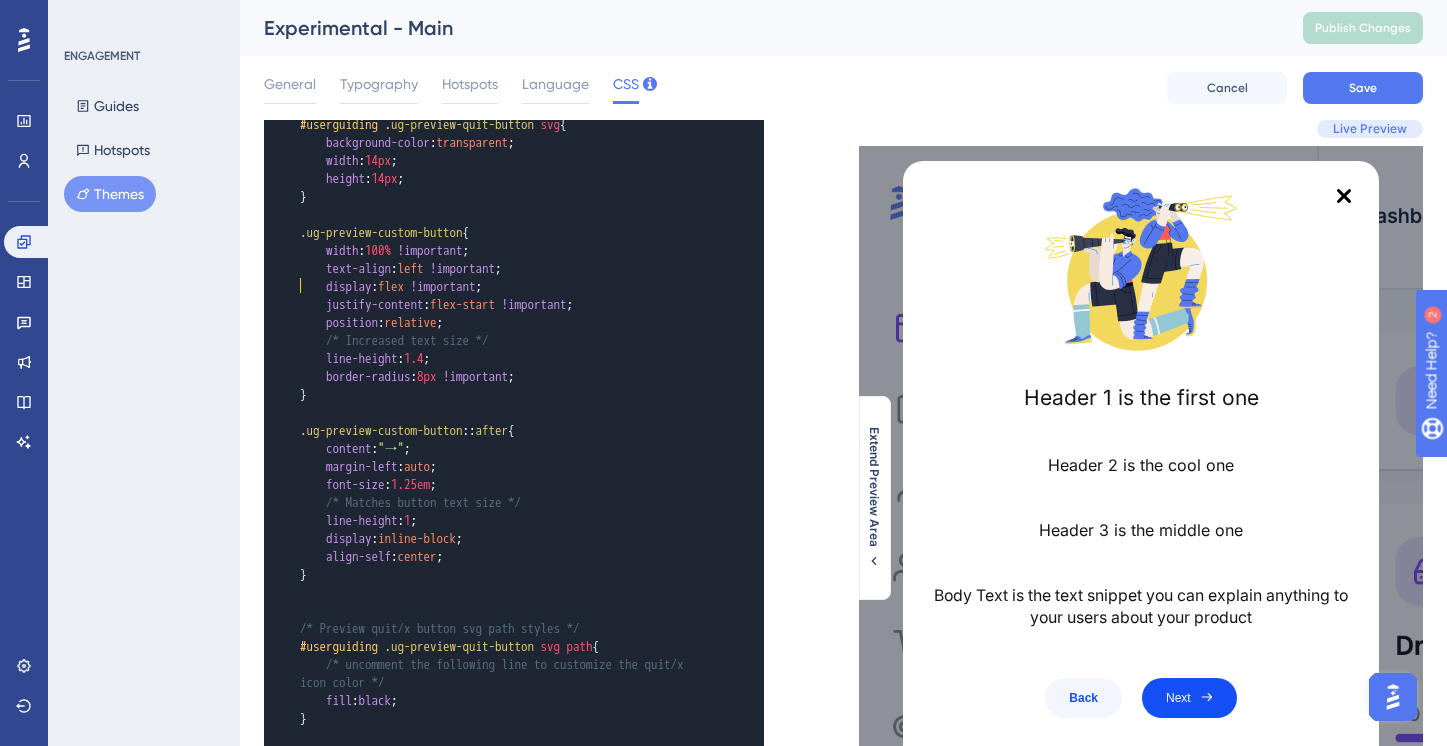 click on ".ug-preview-custom-button :: after  {" at bounding box center (494, 431) 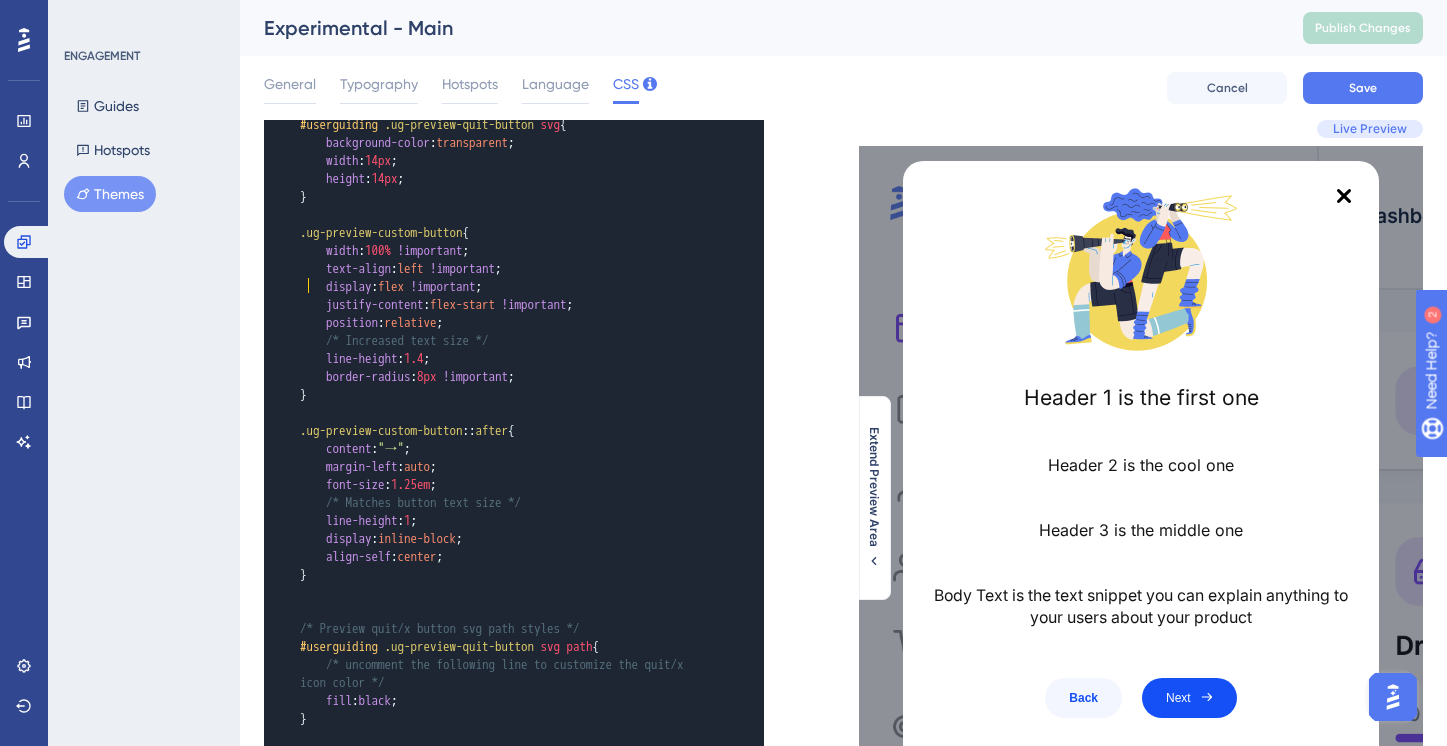 click on "}" at bounding box center [494, 395] 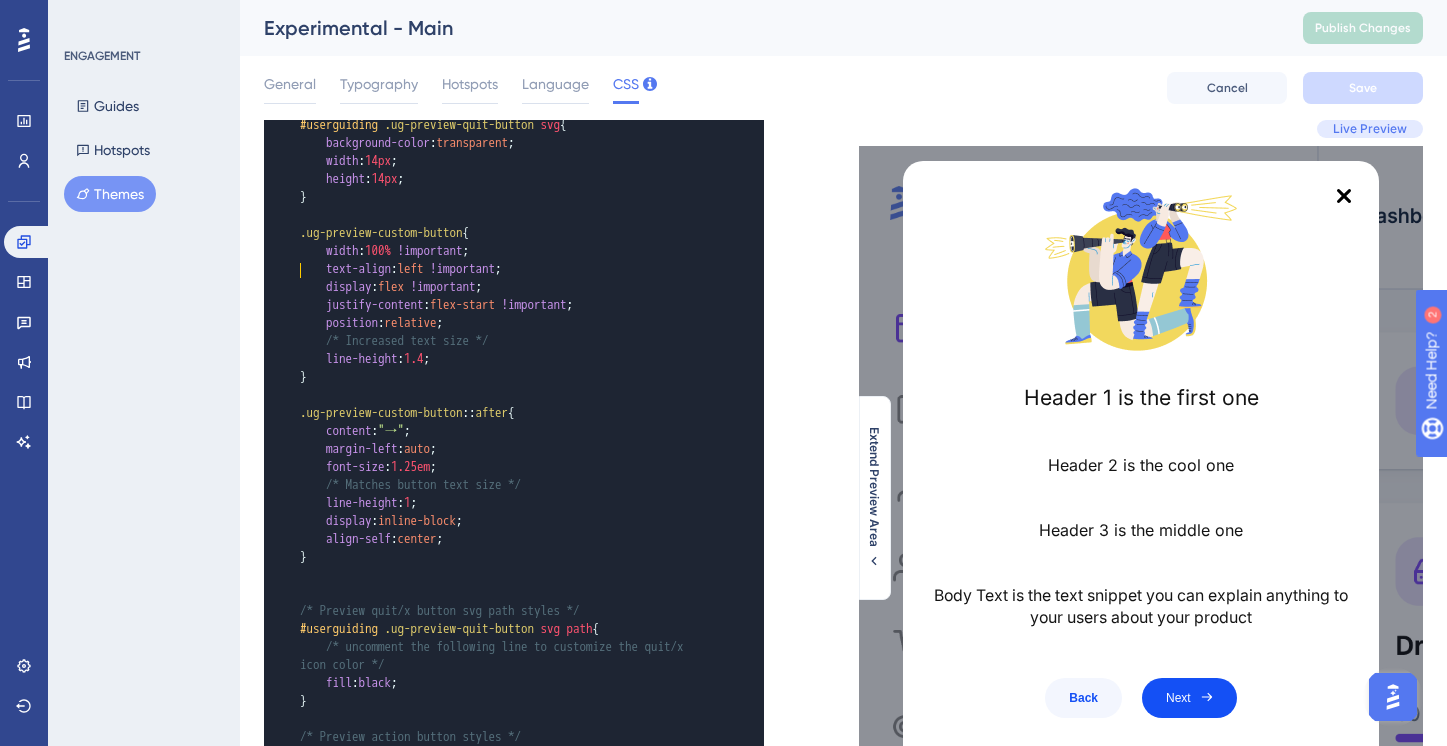 scroll, scrollTop: 2136, scrollLeft: 0, axis: vertical 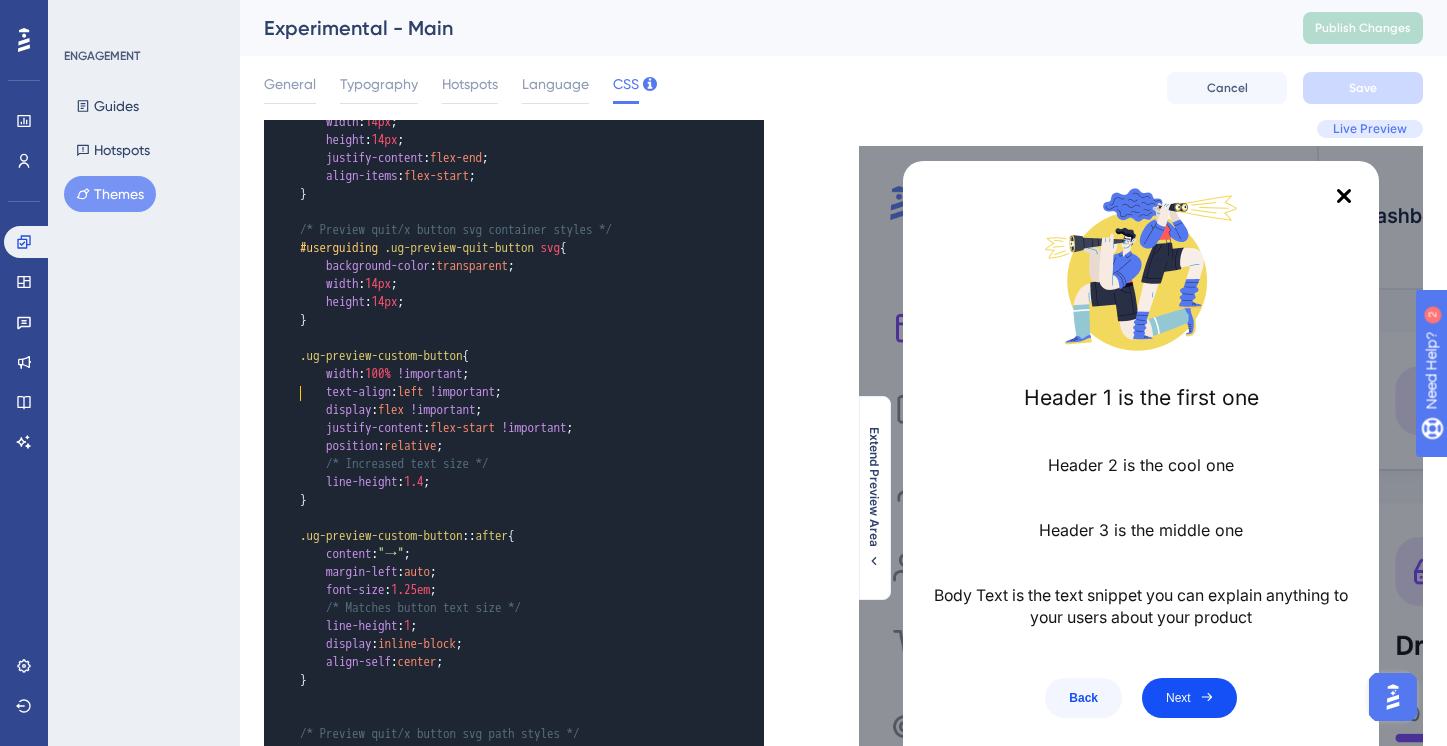 click on "line-height :  1.4 ;" at bounding box center [494, 482] 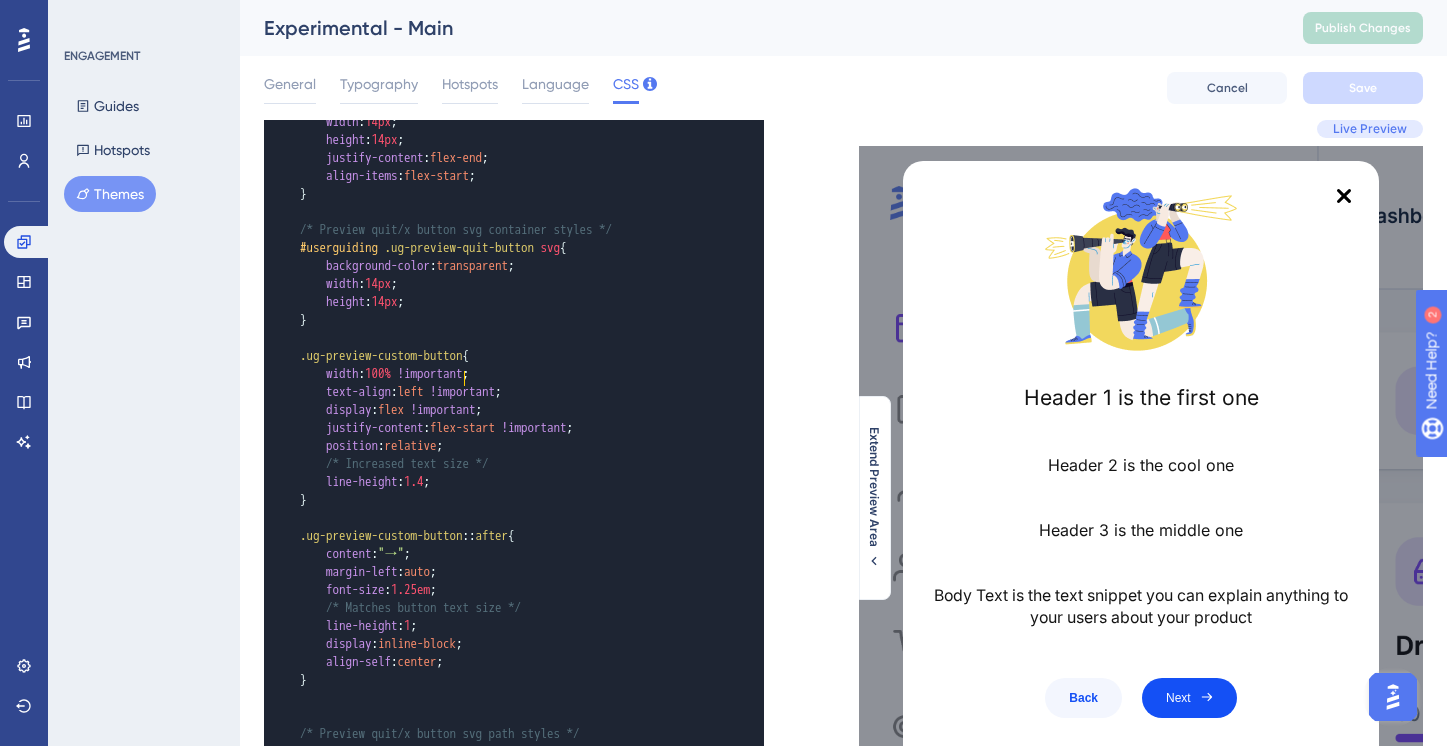 click on "line-height :  1.4 ;" at bounding box center (494, 482) 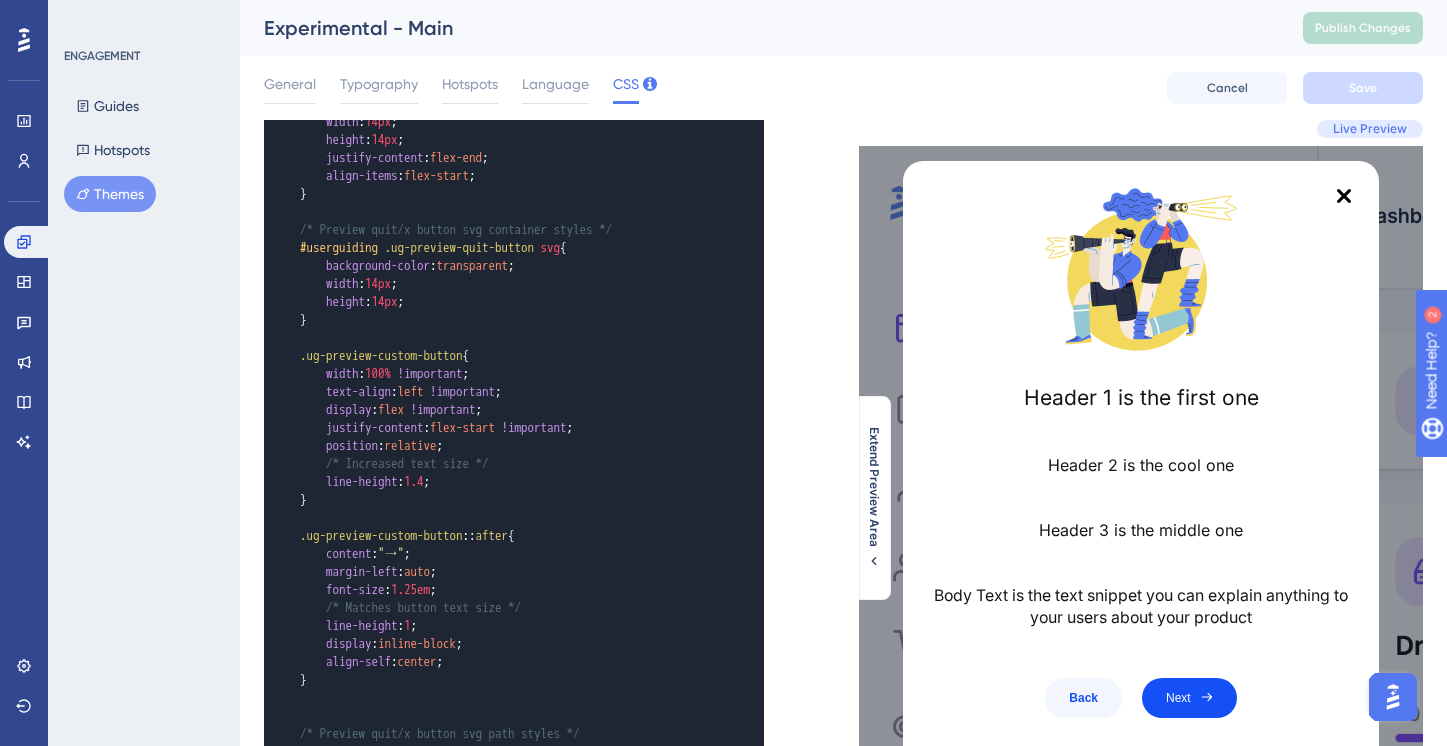 click on "1.25em" at bounding box center [410, 589] 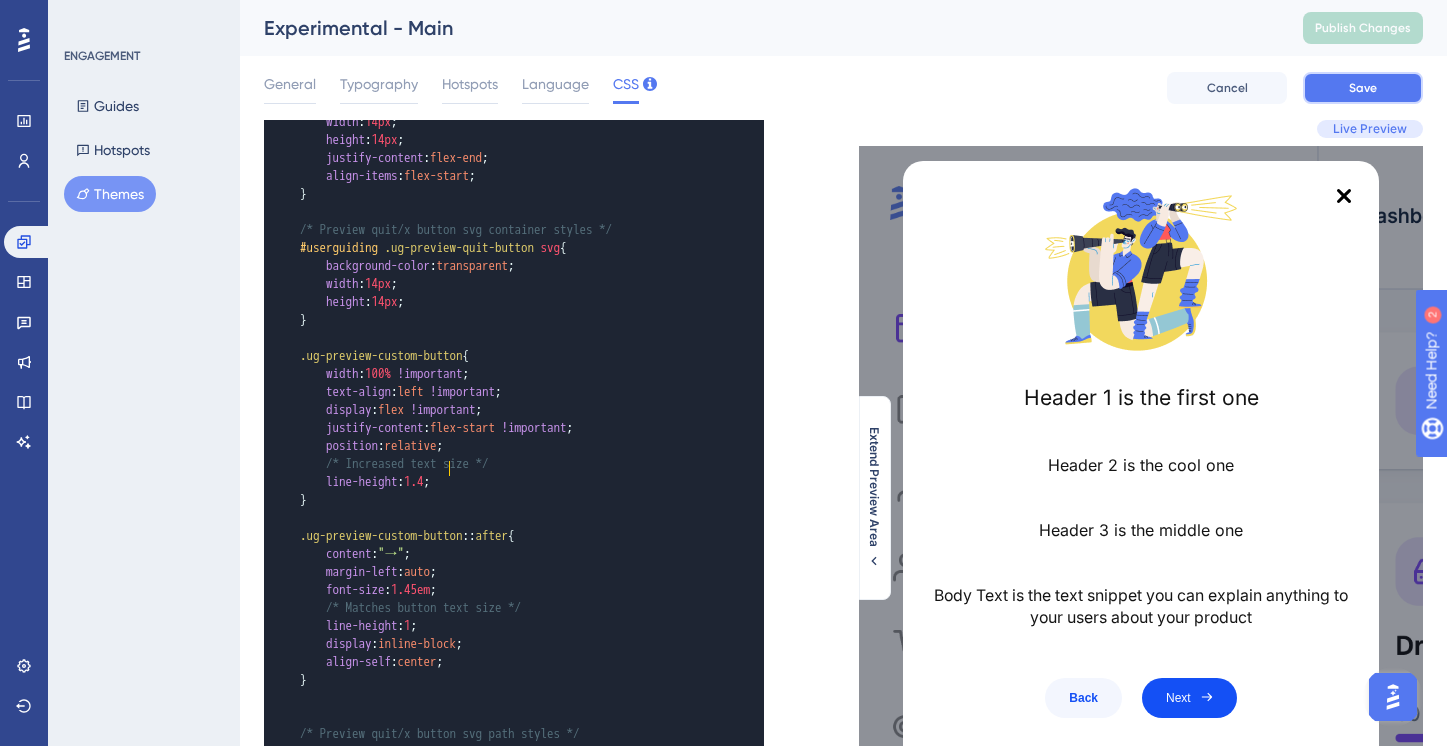 click on "Save" at bounding box center [1363, 88] 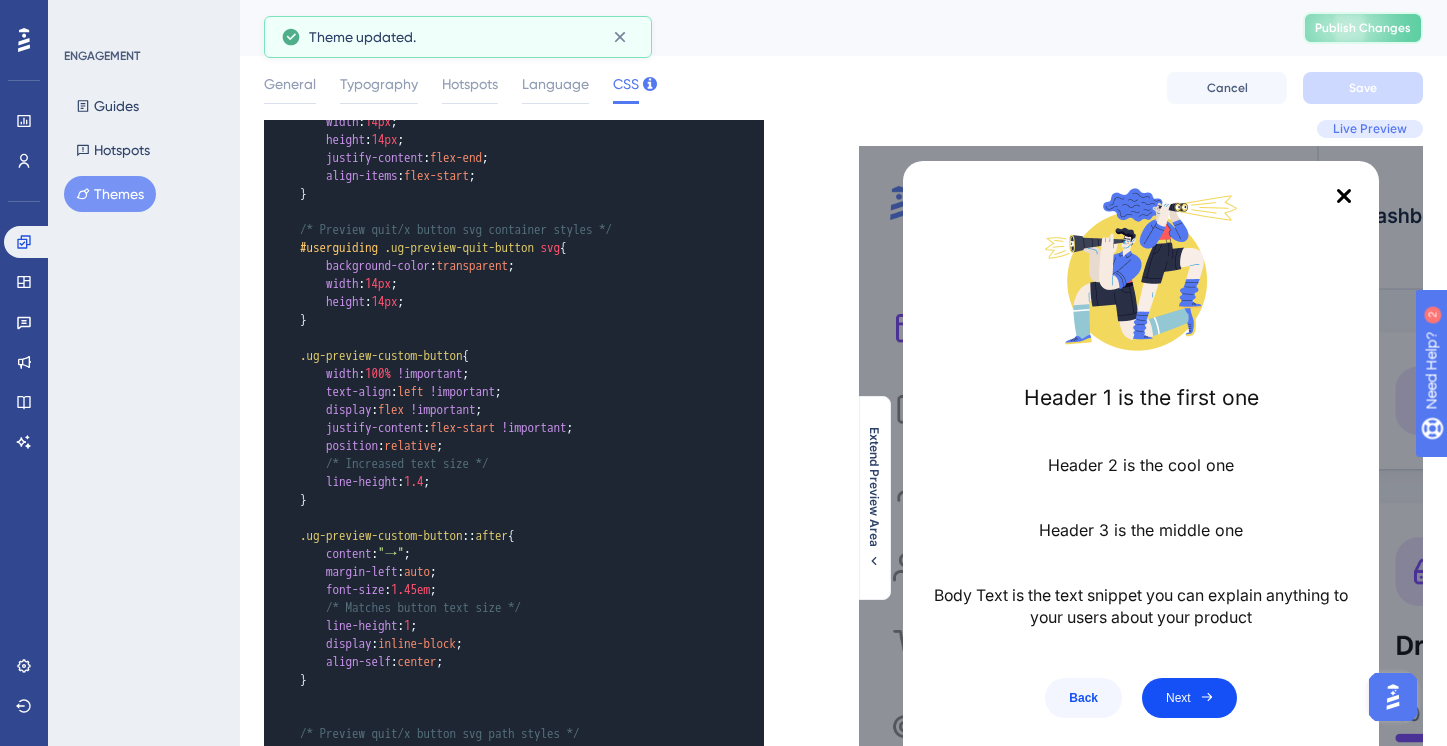 click on "Publish Changes" at bounding box center [1363, 28] 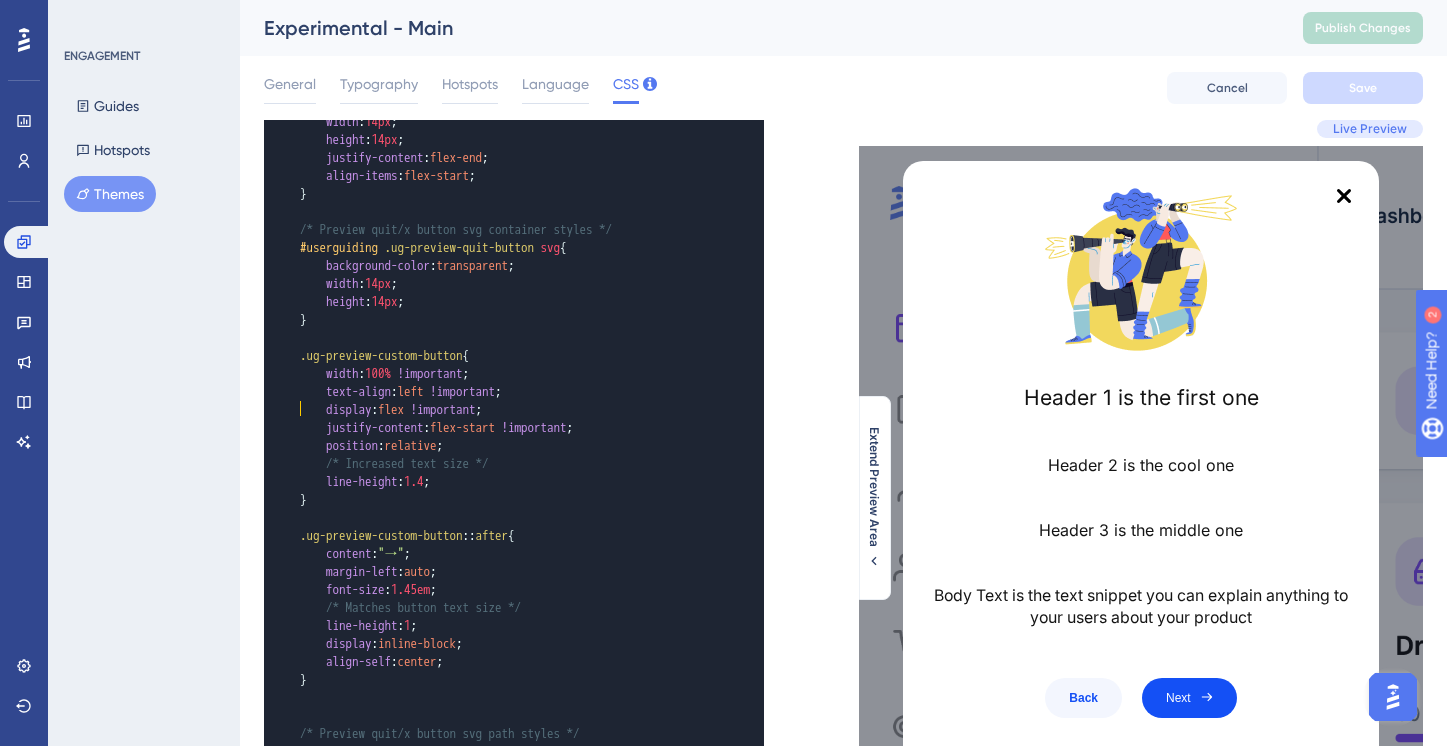 click on ".ug-preview-custom-button :: after  {" at bounding box center [407, 535] 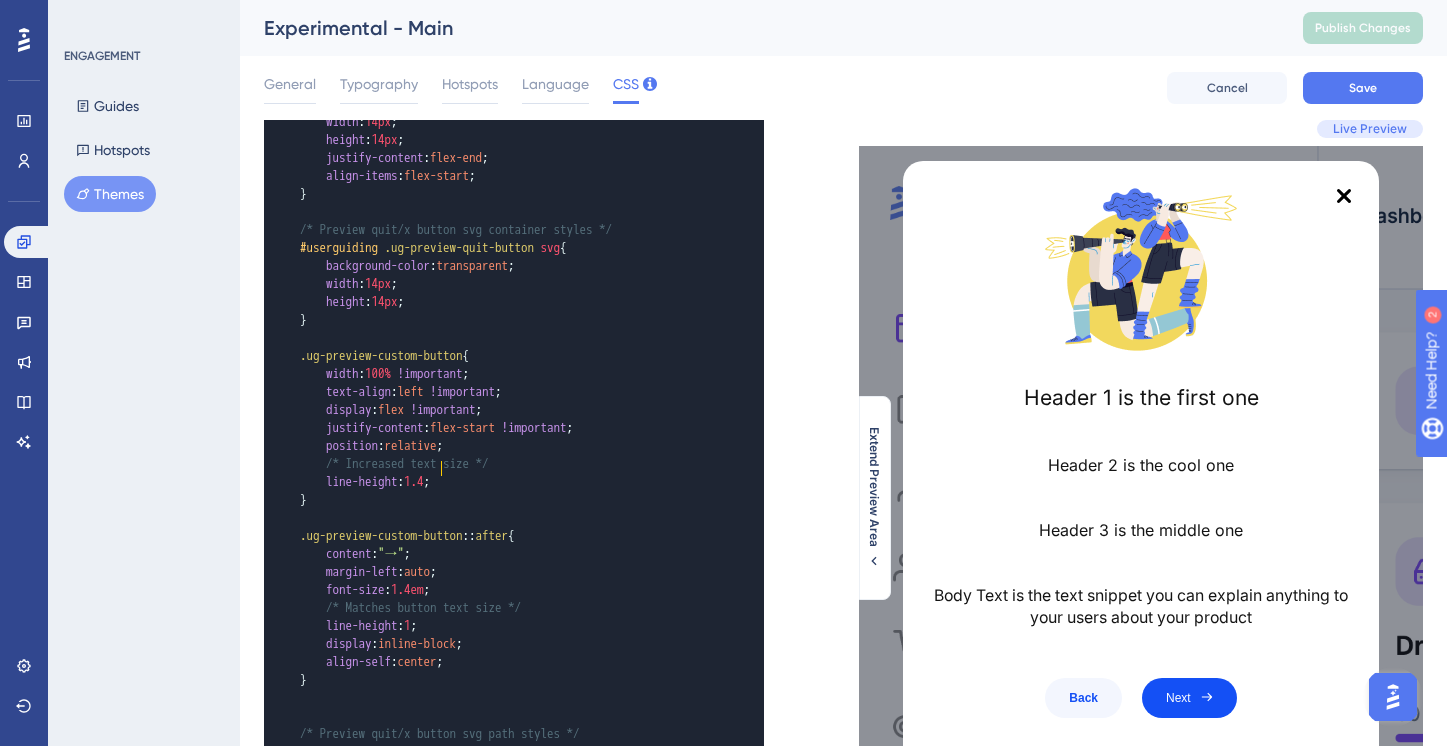 click on "margin-left :  auto ;" at bounding box center (494, 572) 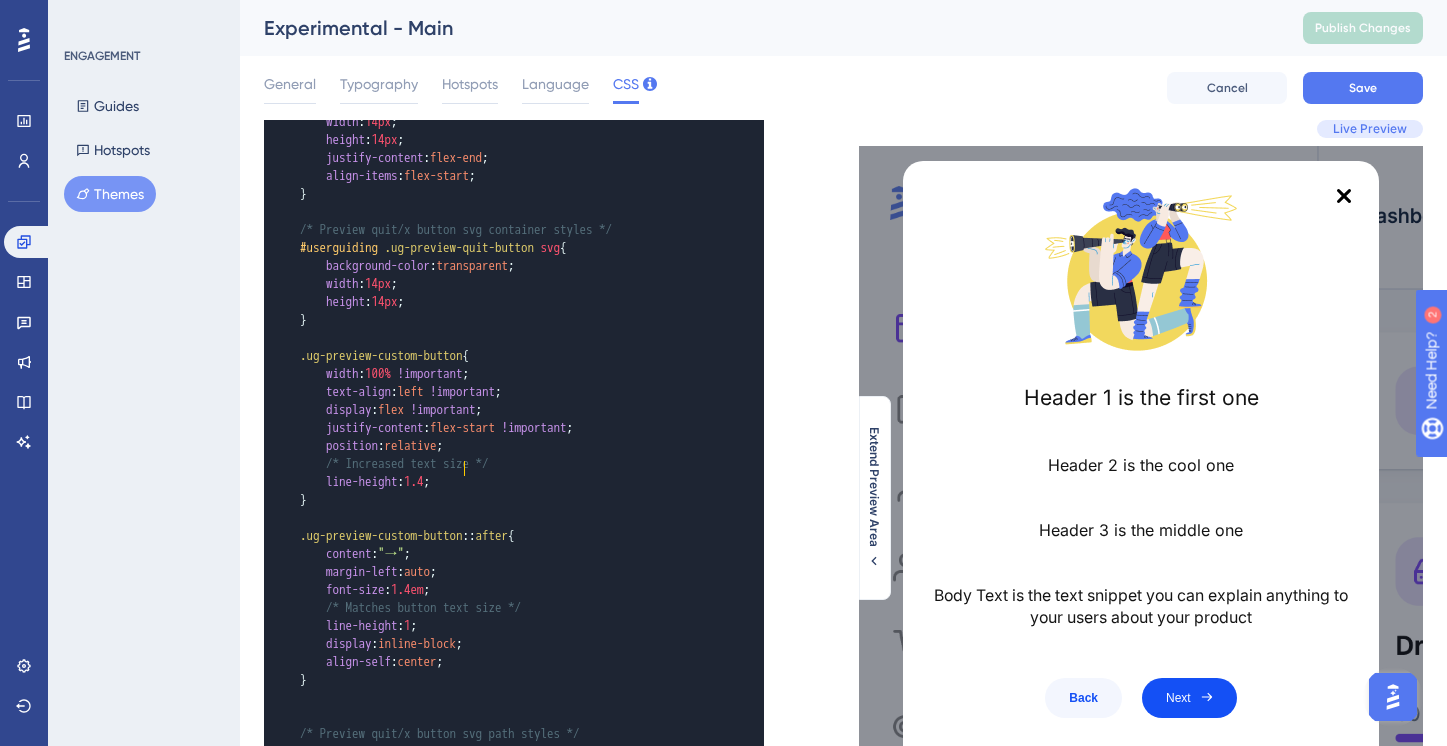 click on "font-size :  1.4em ;" at bounding box center (494, 590) 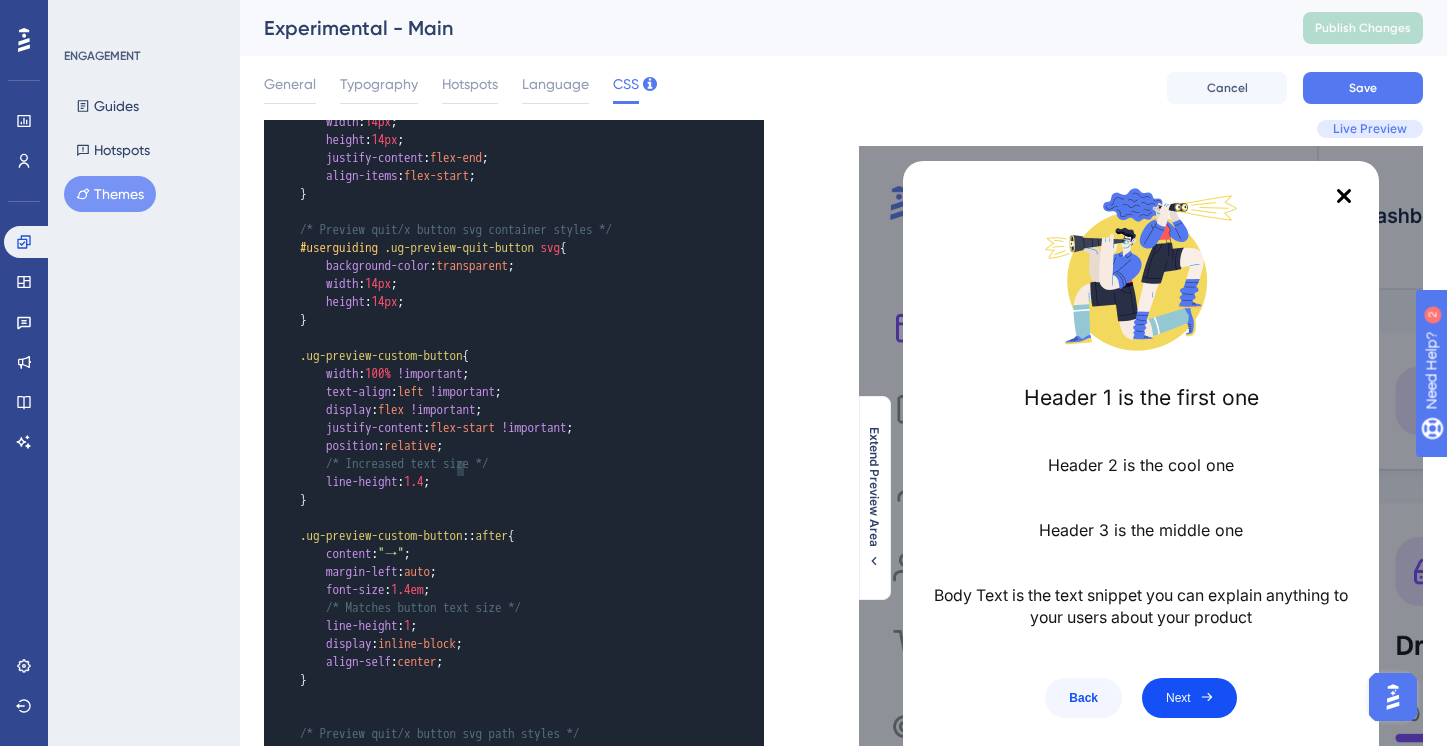 type on "font-size: 1.4em;" 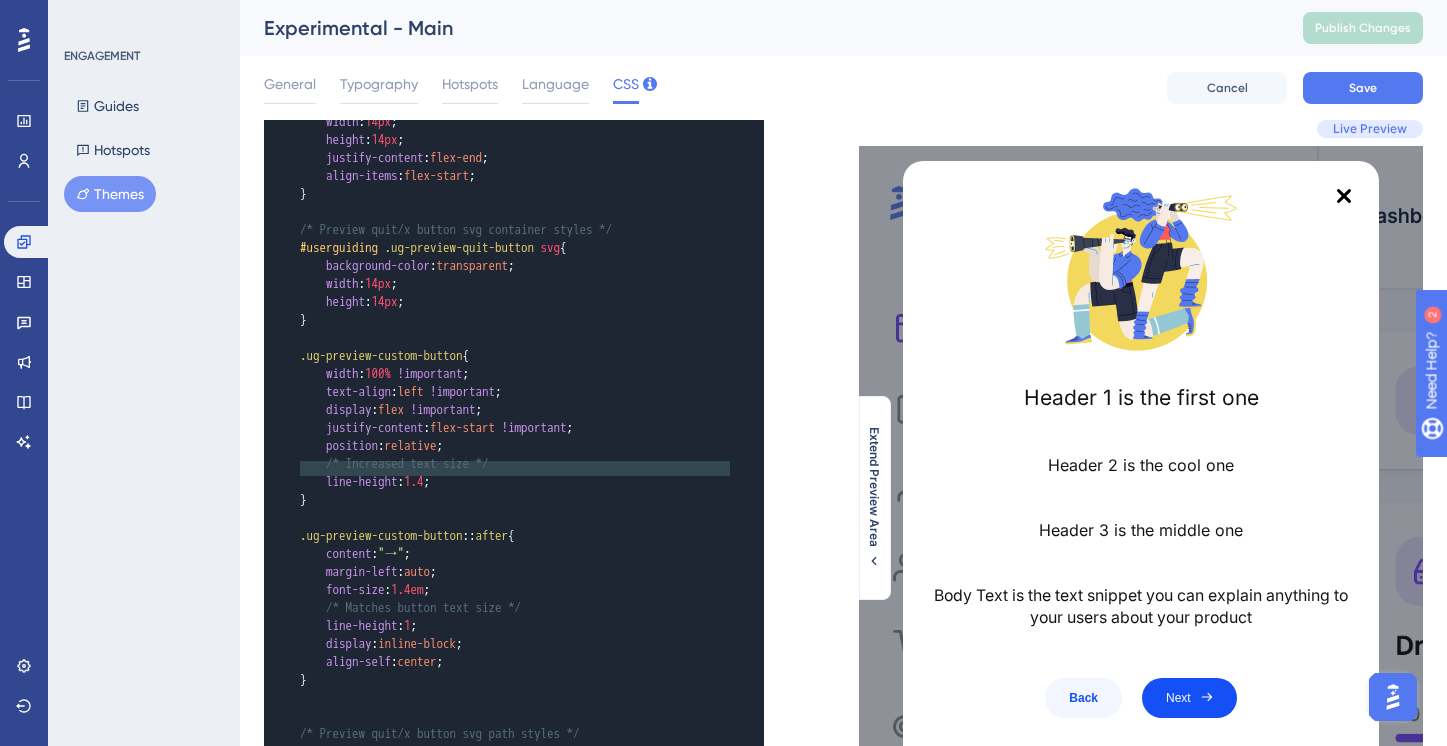 click on "/* Increased text size */" at bounding box center [494, 464] 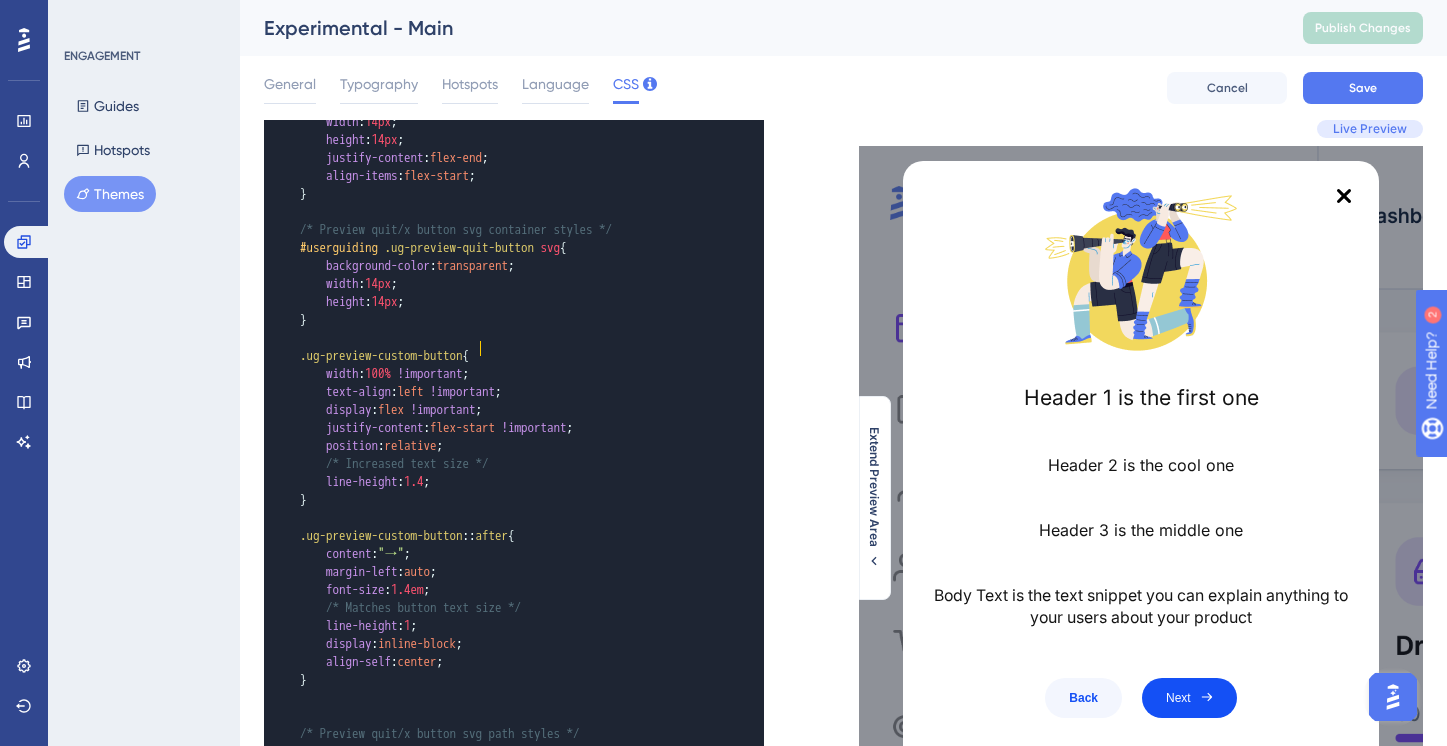 click on "​" at bounding box center (494, 518) 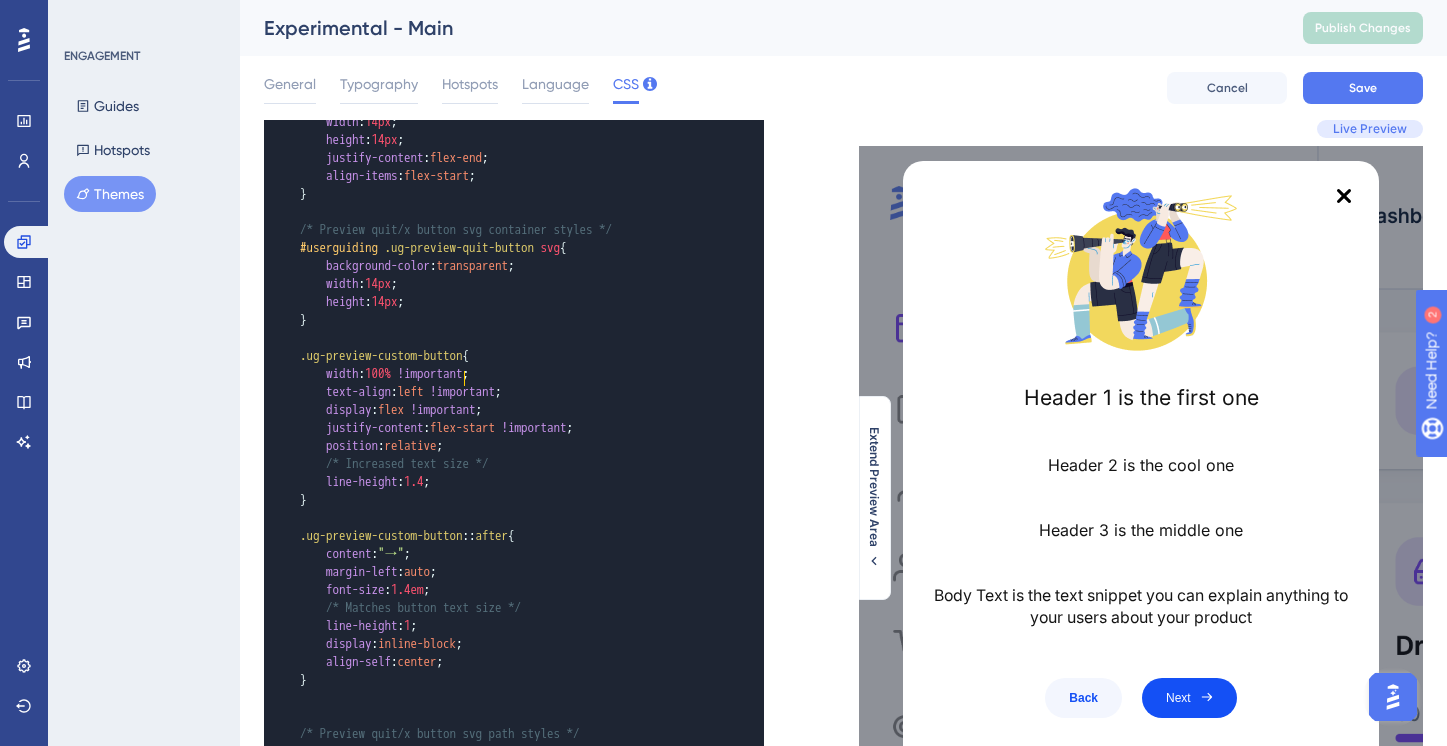 click on "line-height :  1.4 ;" at bounding box center [494, 482] 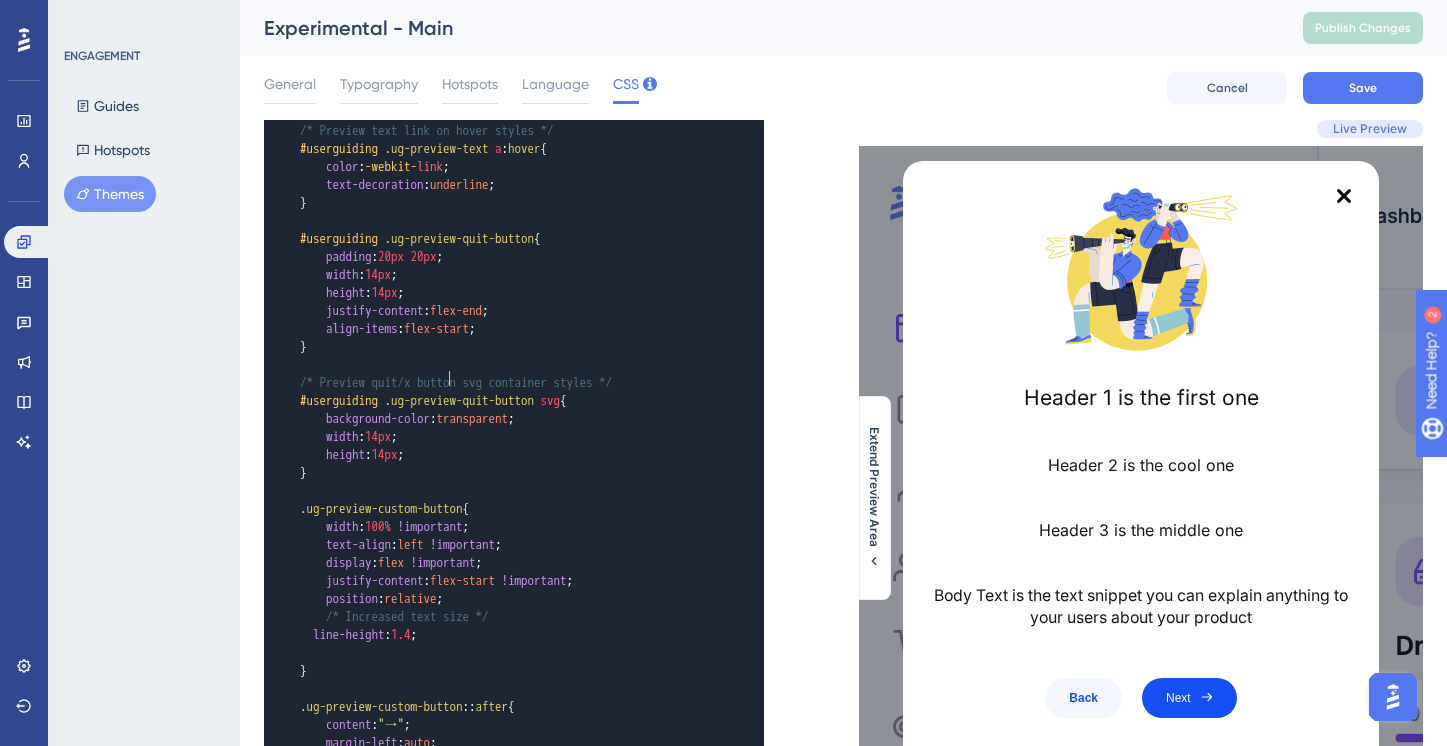 scroll, scrollTop: 494, scrollLeft: 0, axis: vertical 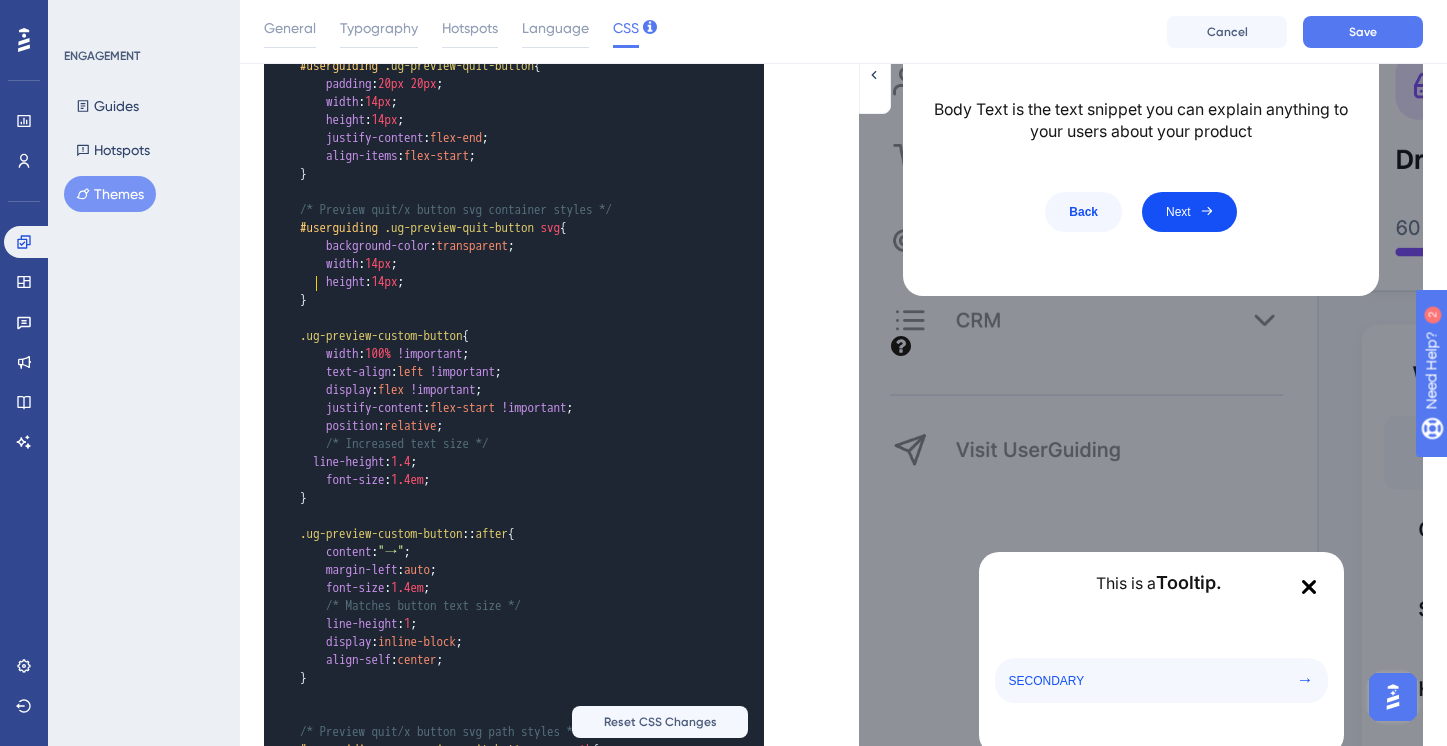 click on "line-height :  1.4 ;" at bounding box center [358, 461] 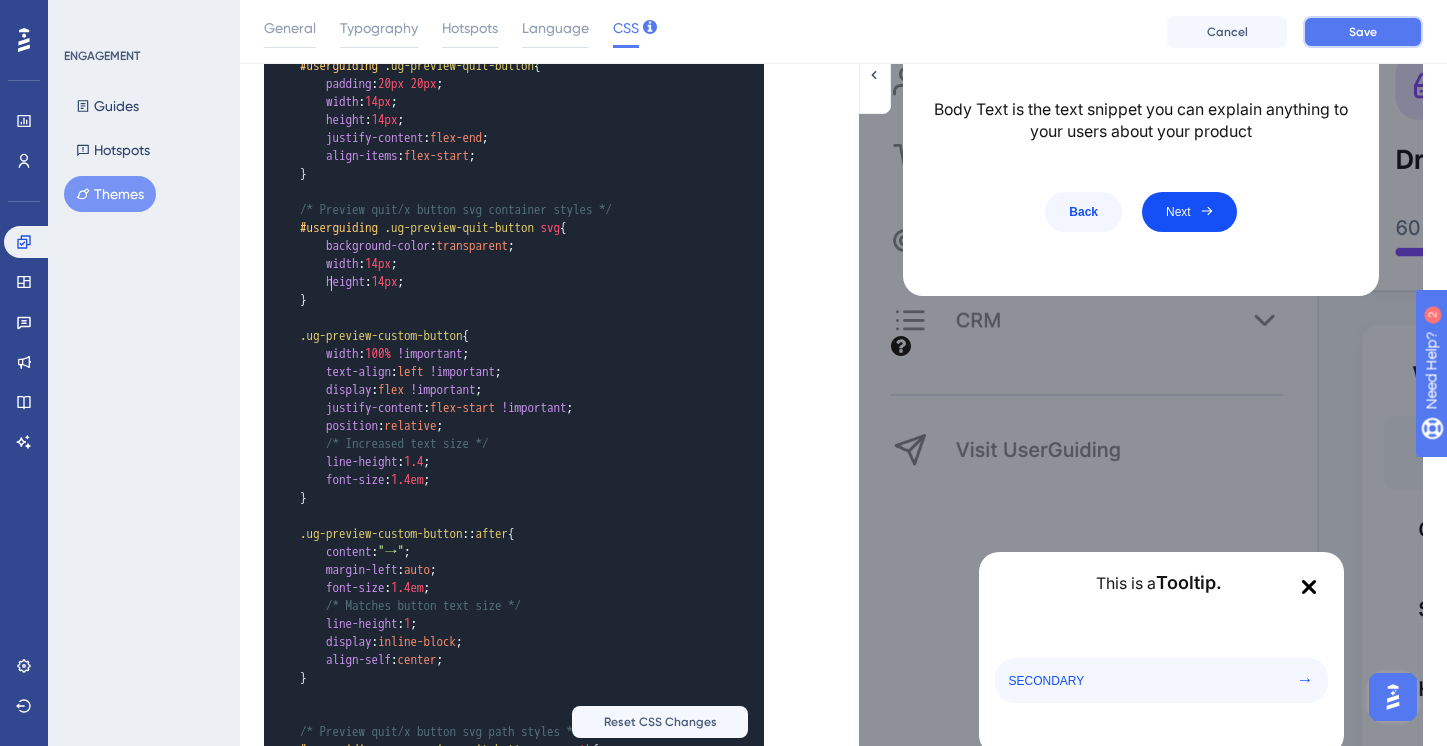 click on "Save" at bounding box center (1363, 32) 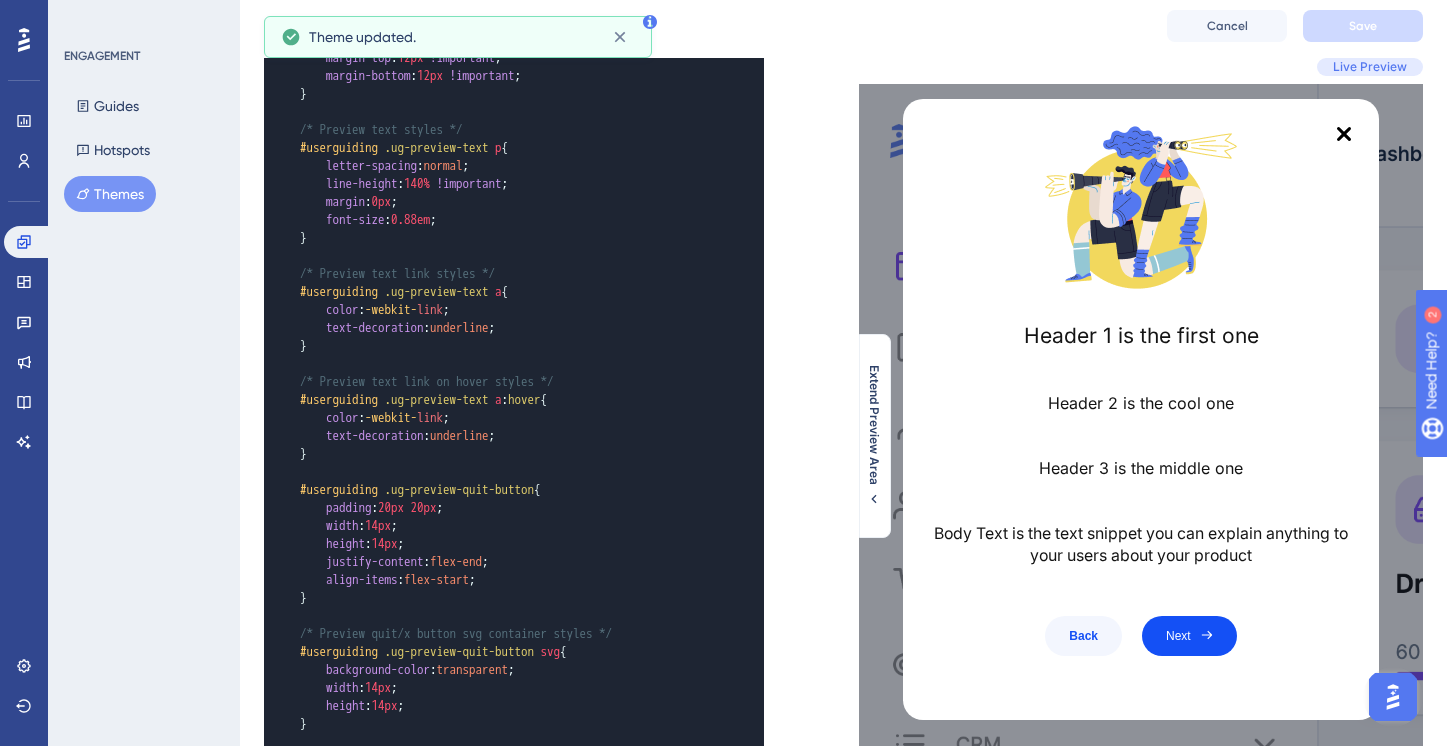 scroll, scrollTop: 23, scrollLeft: 0, axis: vertical 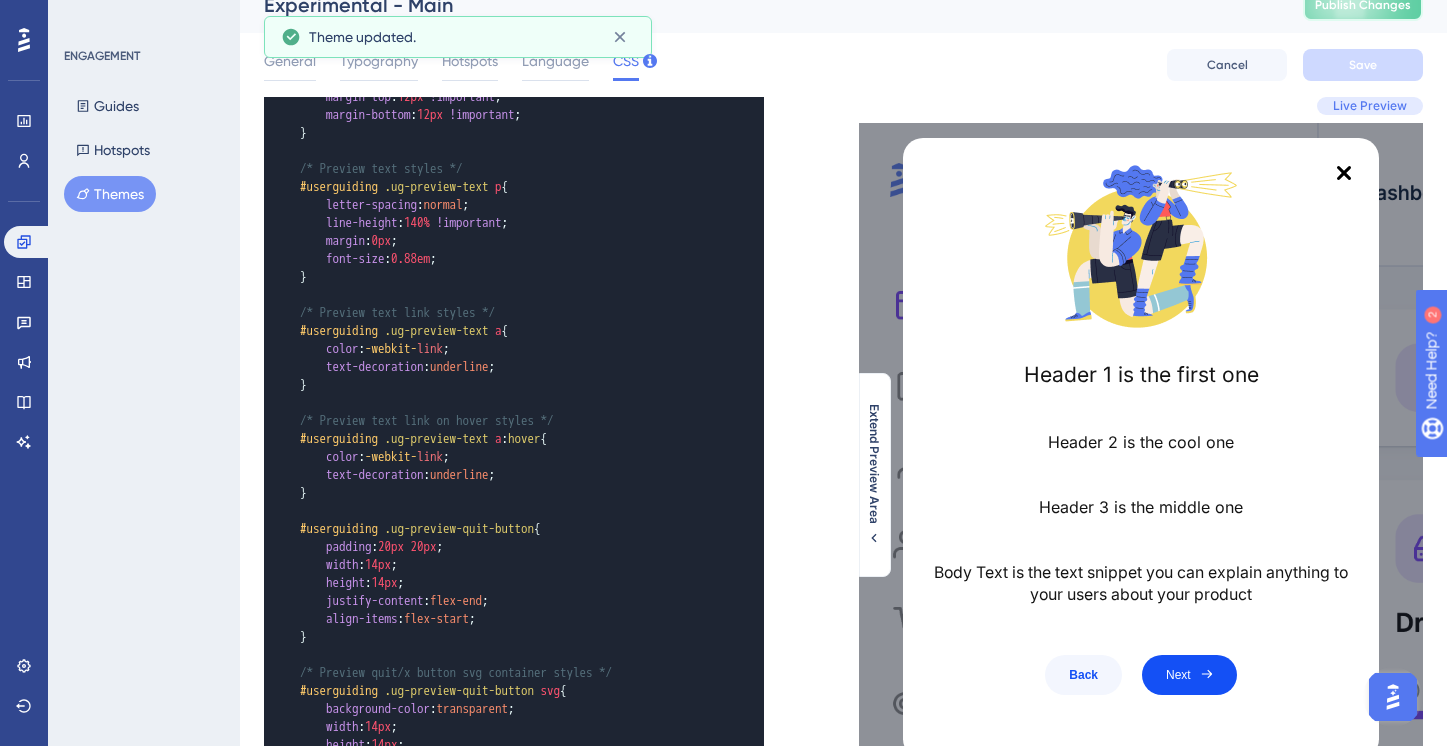 click on "Publish Changes" at bounding box center [1363, 5] 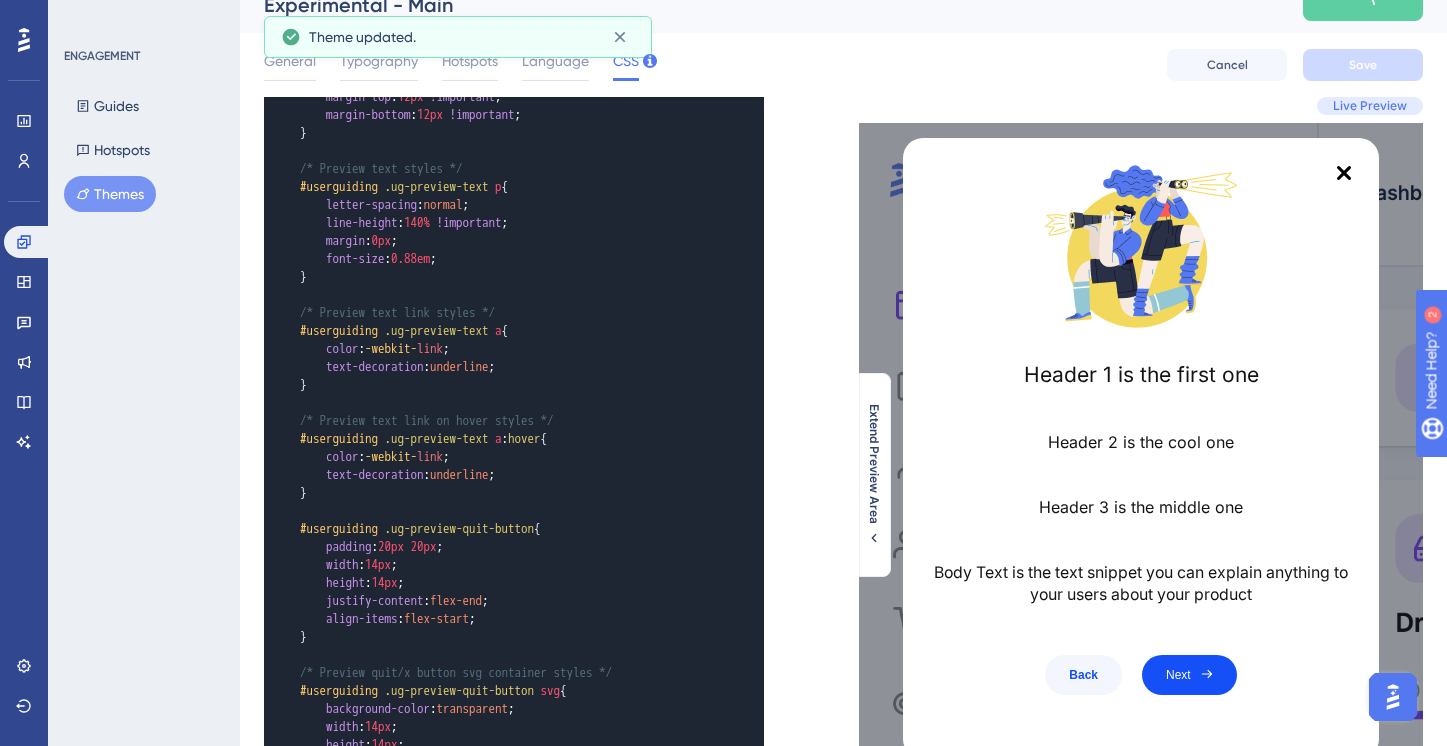 scroll, scrollTop: 0, scrollLeft: 0, axis: both 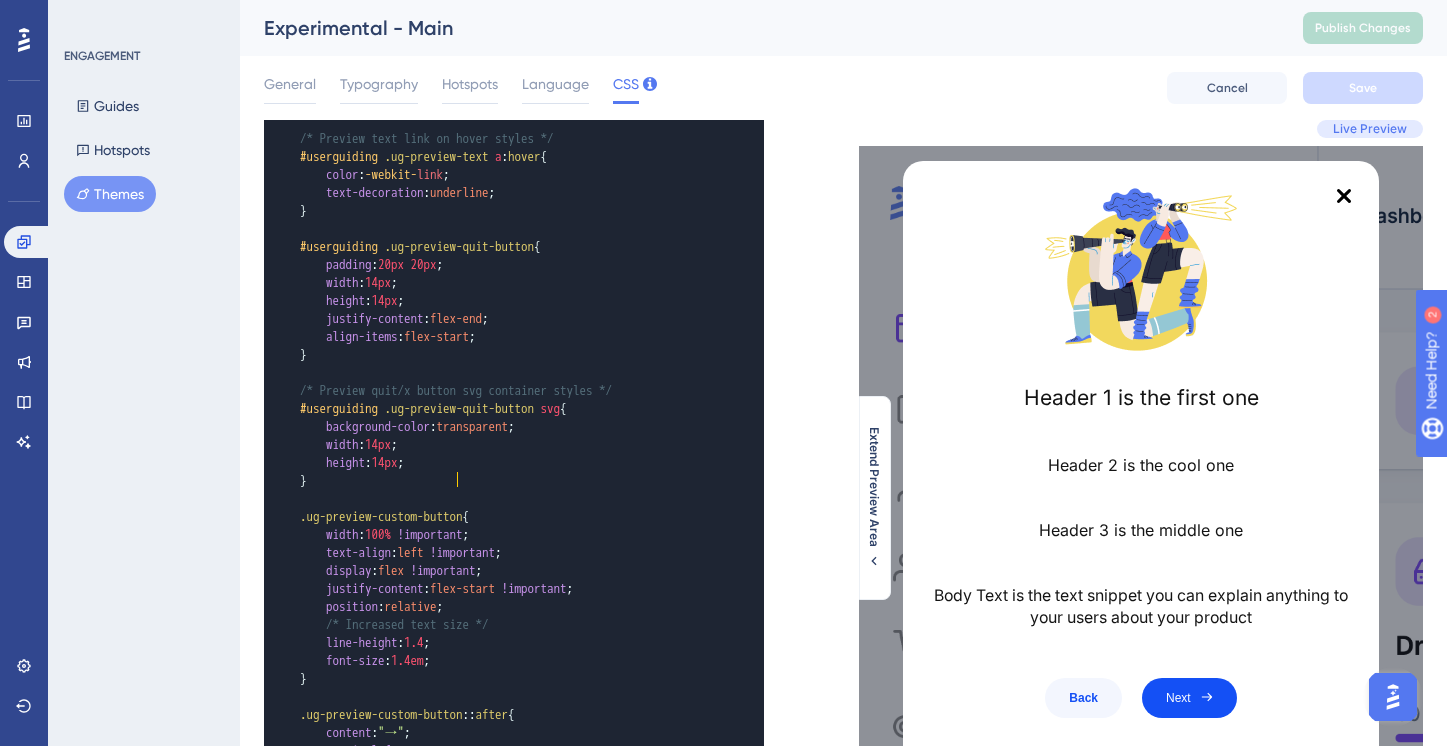click on "font-size :  1.4em ;" at bounding box center (365, 660) 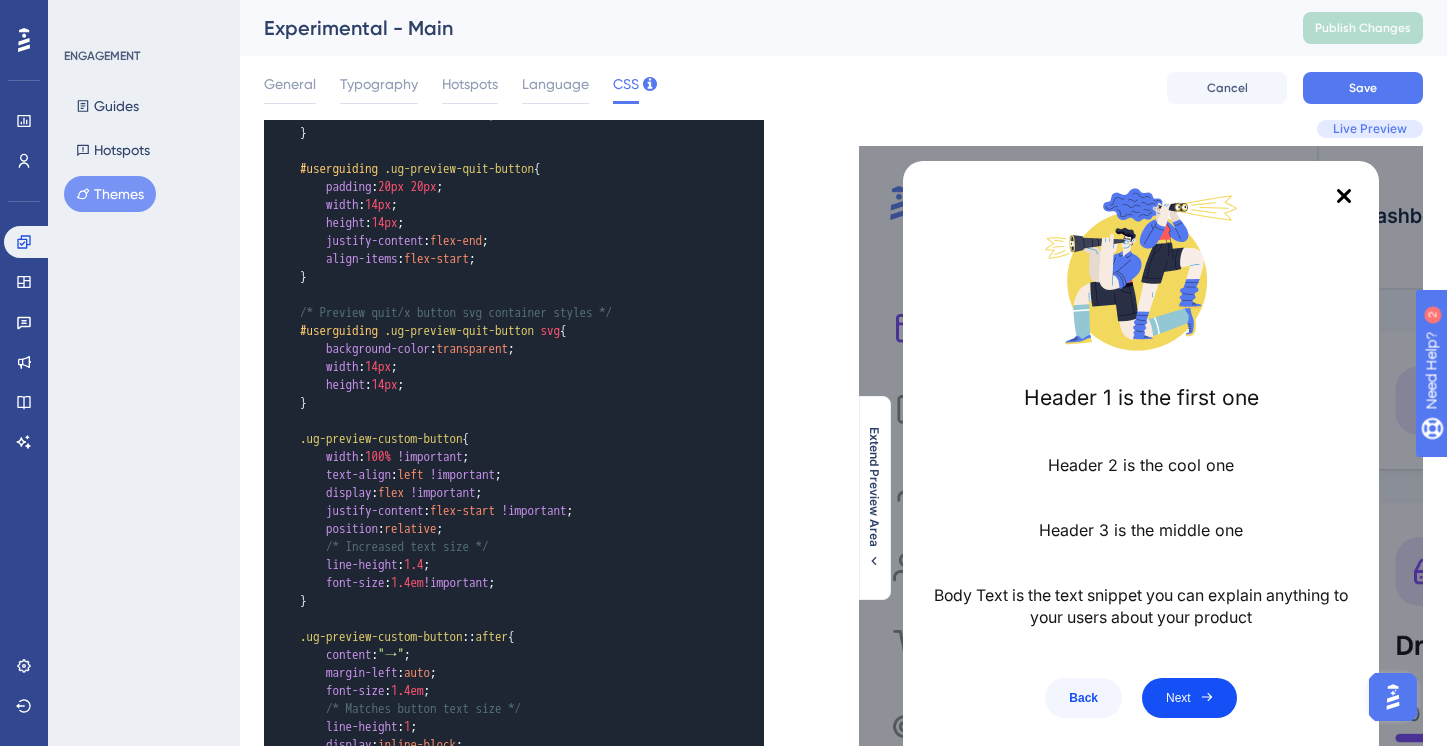 click on "font-size :  1.4em ;" at bounding box center (365, 690) 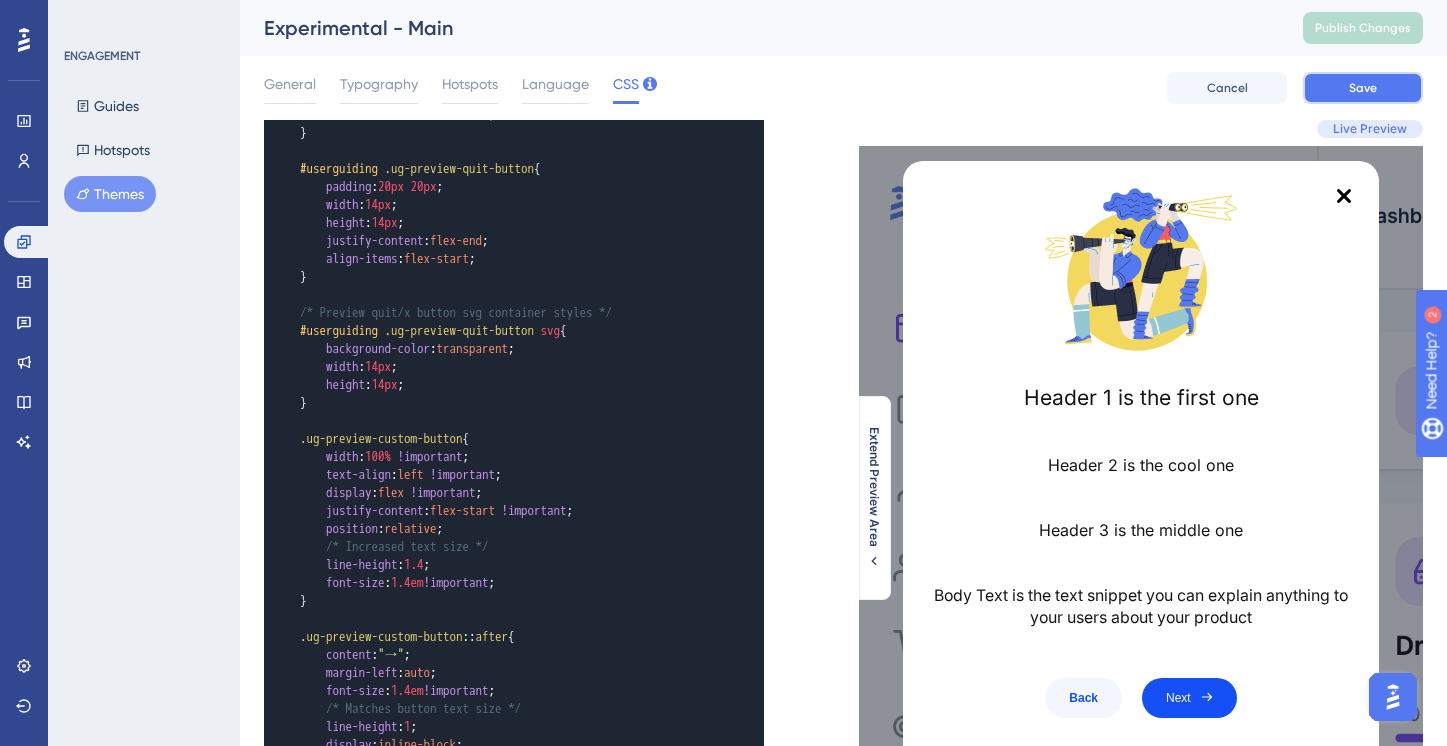 click on "Save" at bounding box center [1363, 88] 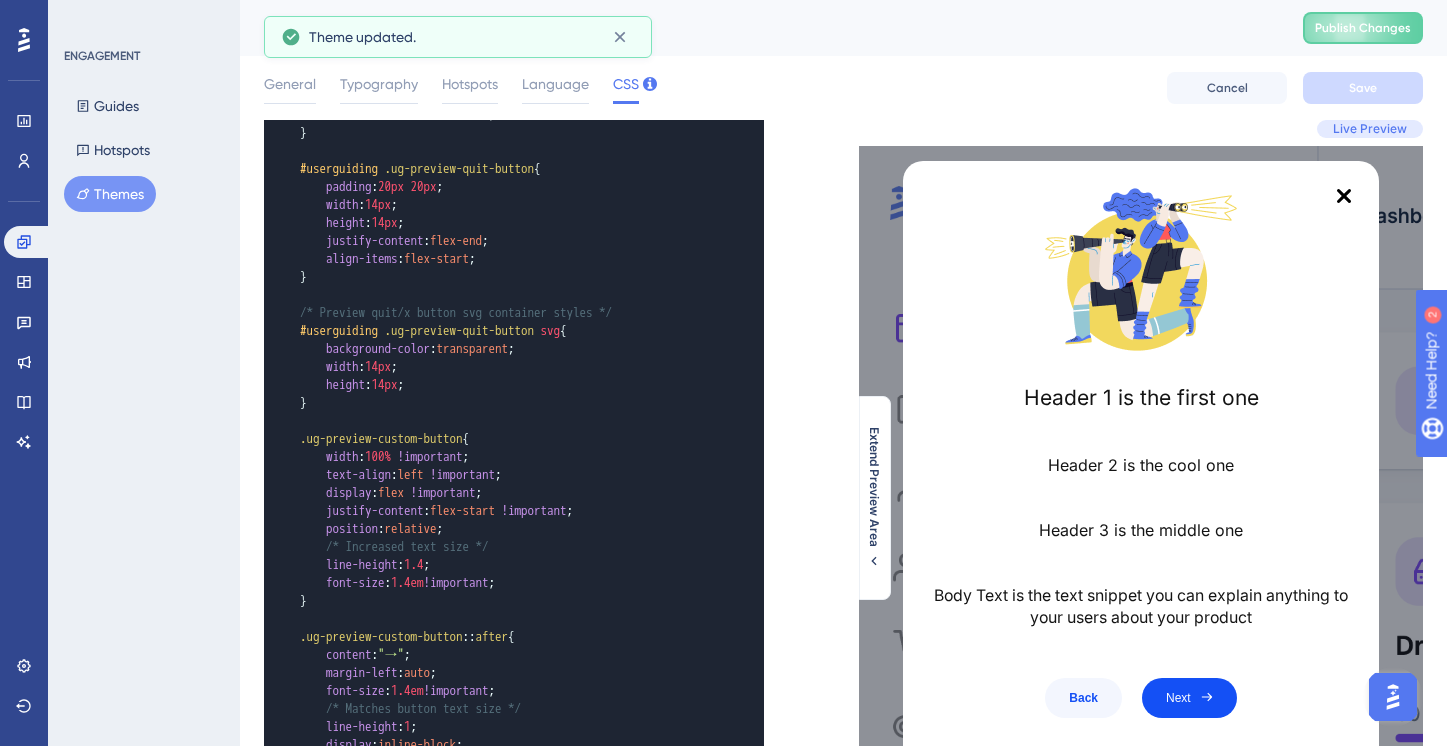 click on "Experimental - Main Publish Changes" at bounding box center (843, 28) 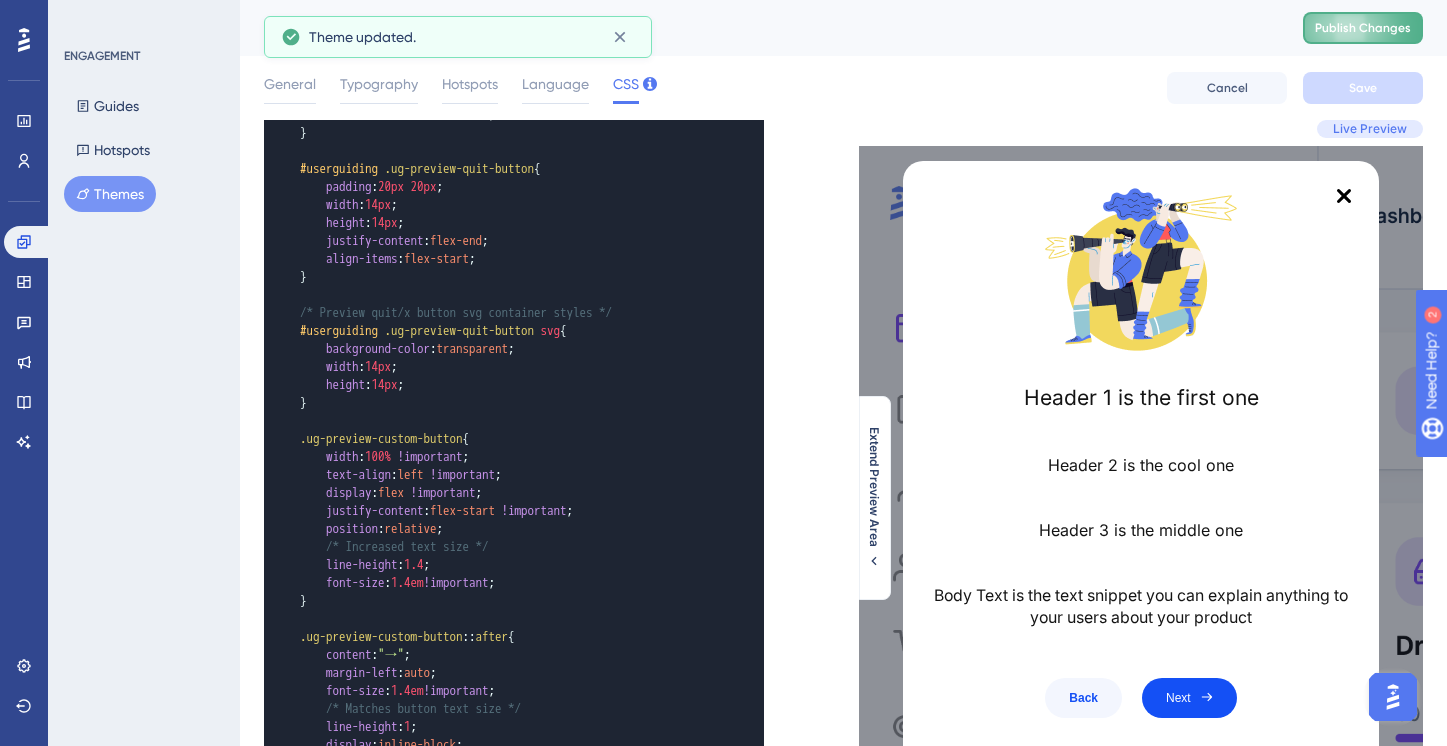 click on "Publish Changes" at bounding box center [1363, 28] 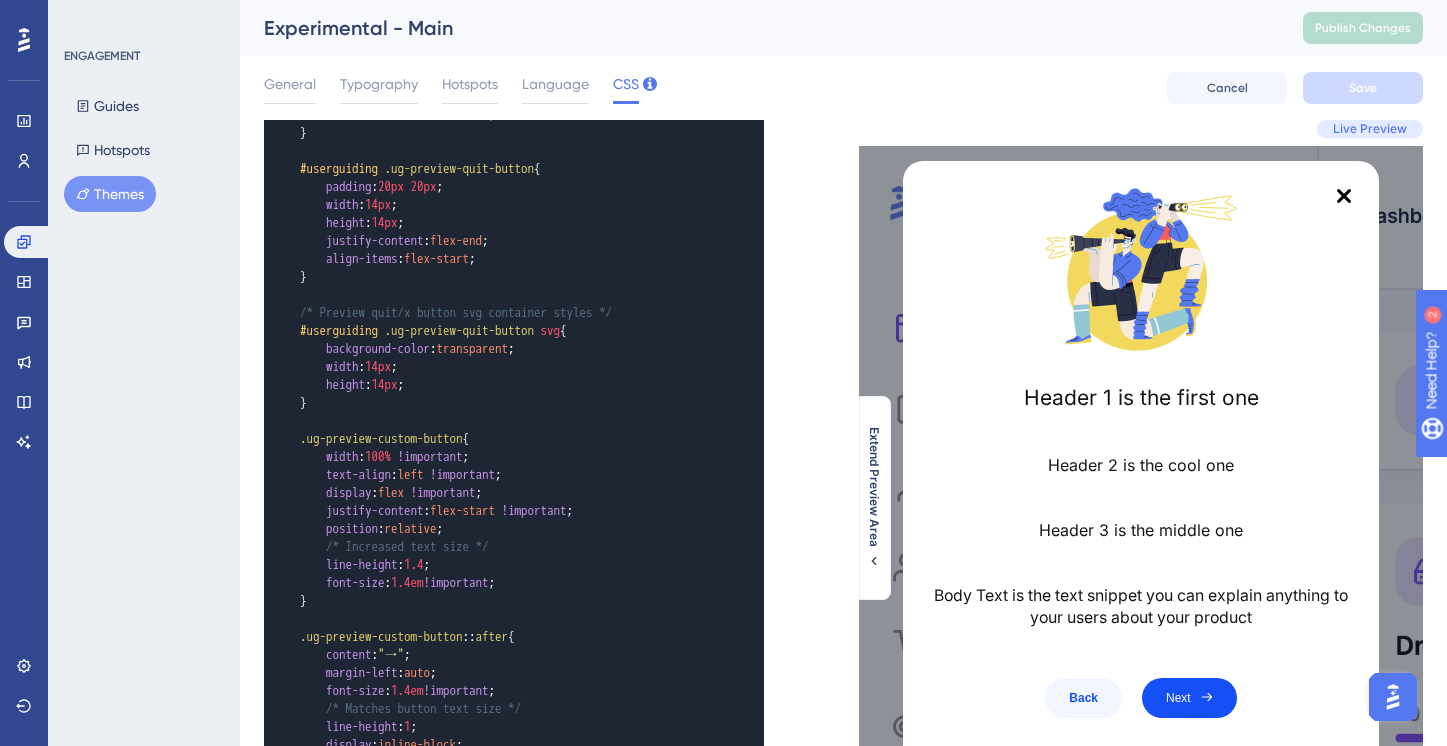 click on "1.4em" at bounding box center (407, 582) 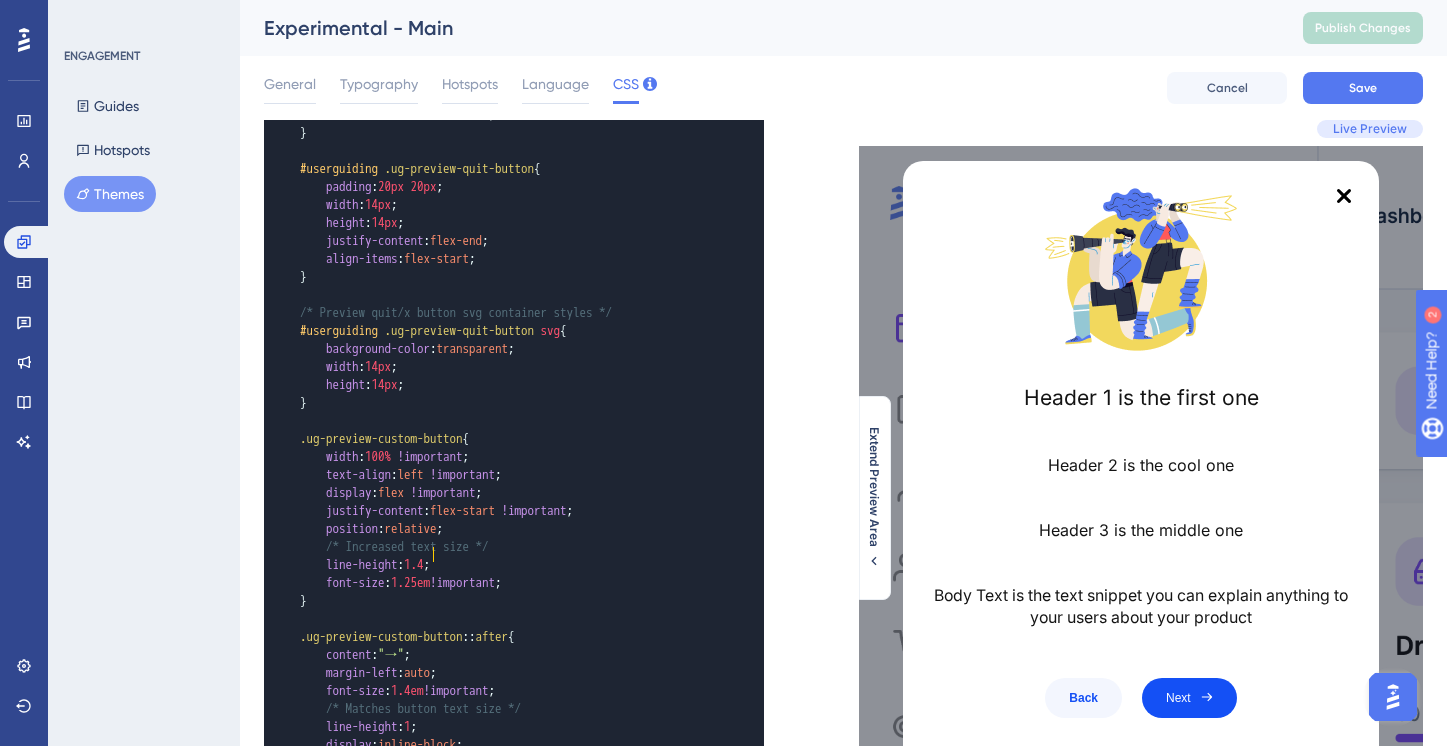 click on "auto" at bounding box center [417, 672] 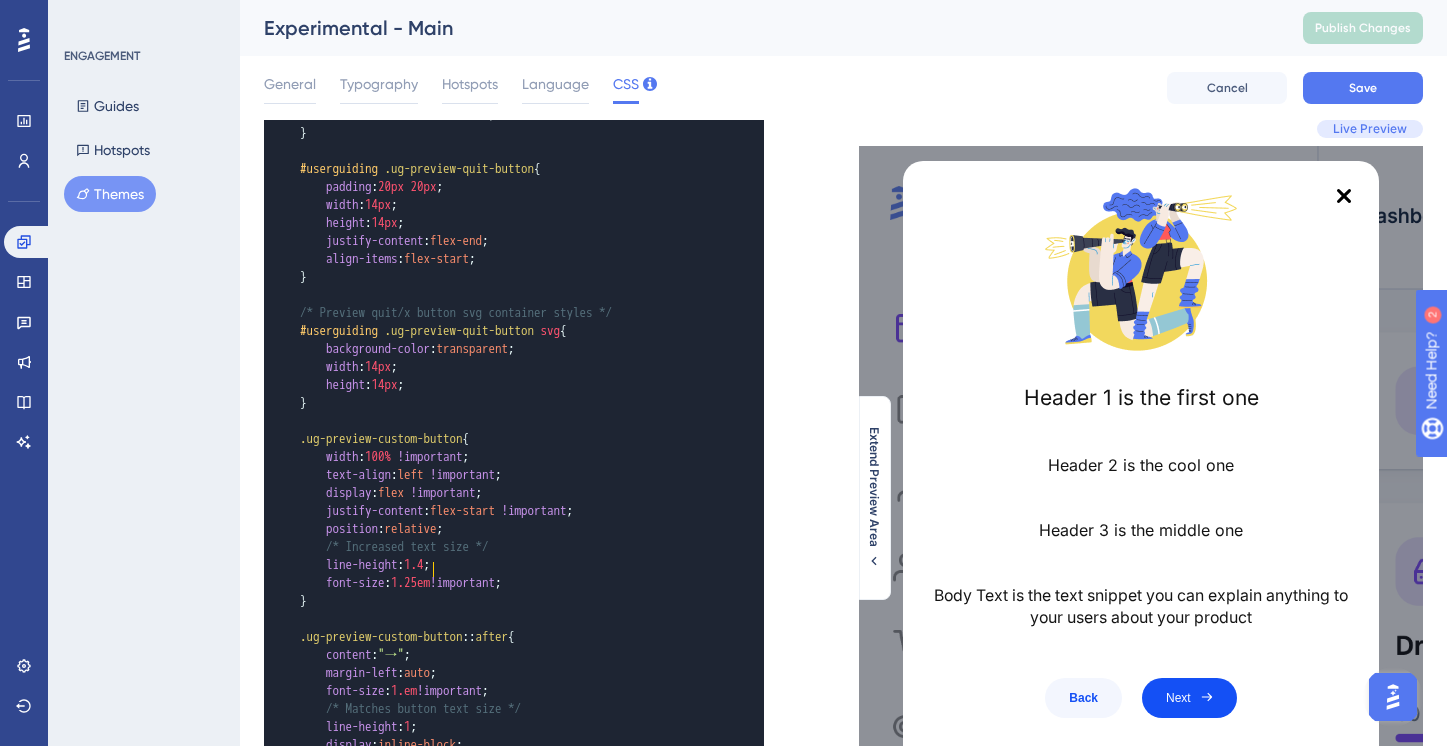 type 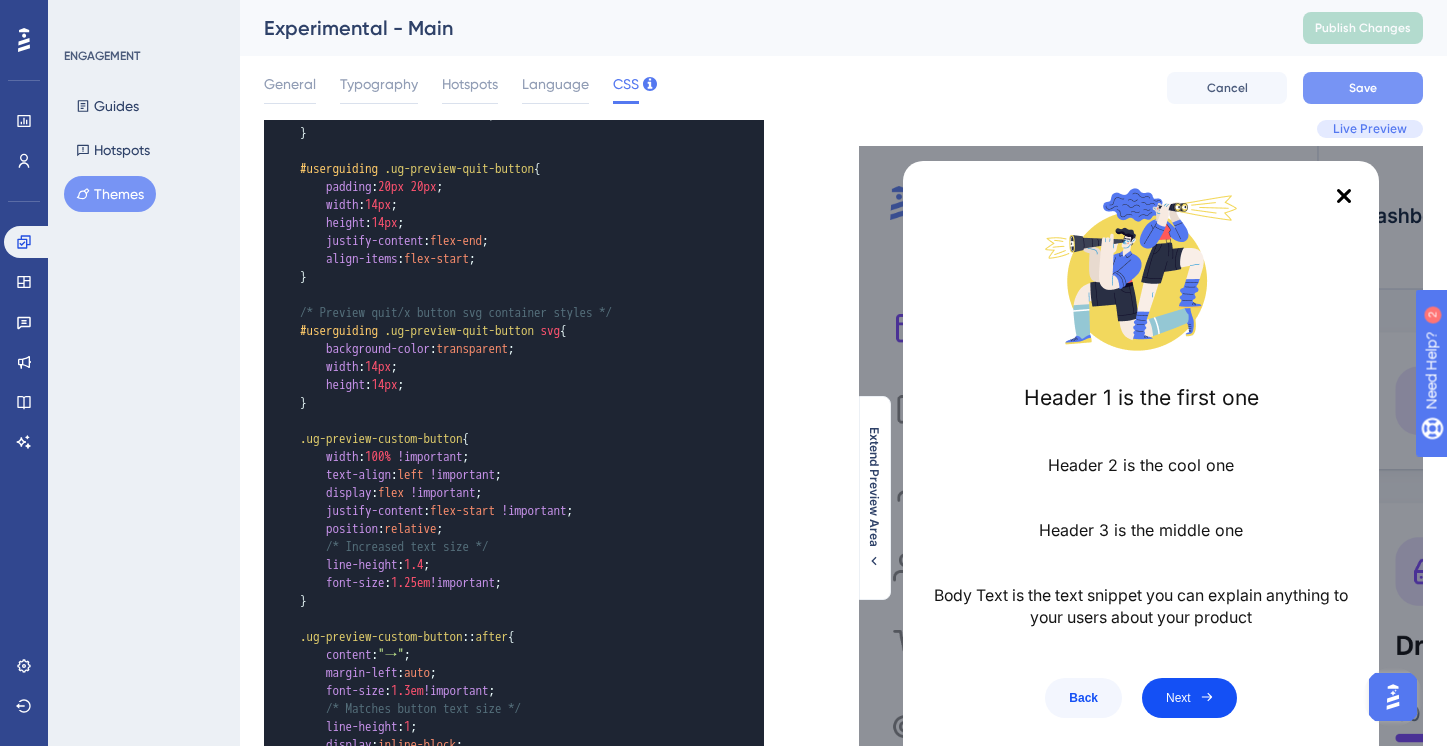 click on "Save" at bounding box center (1363, 88) 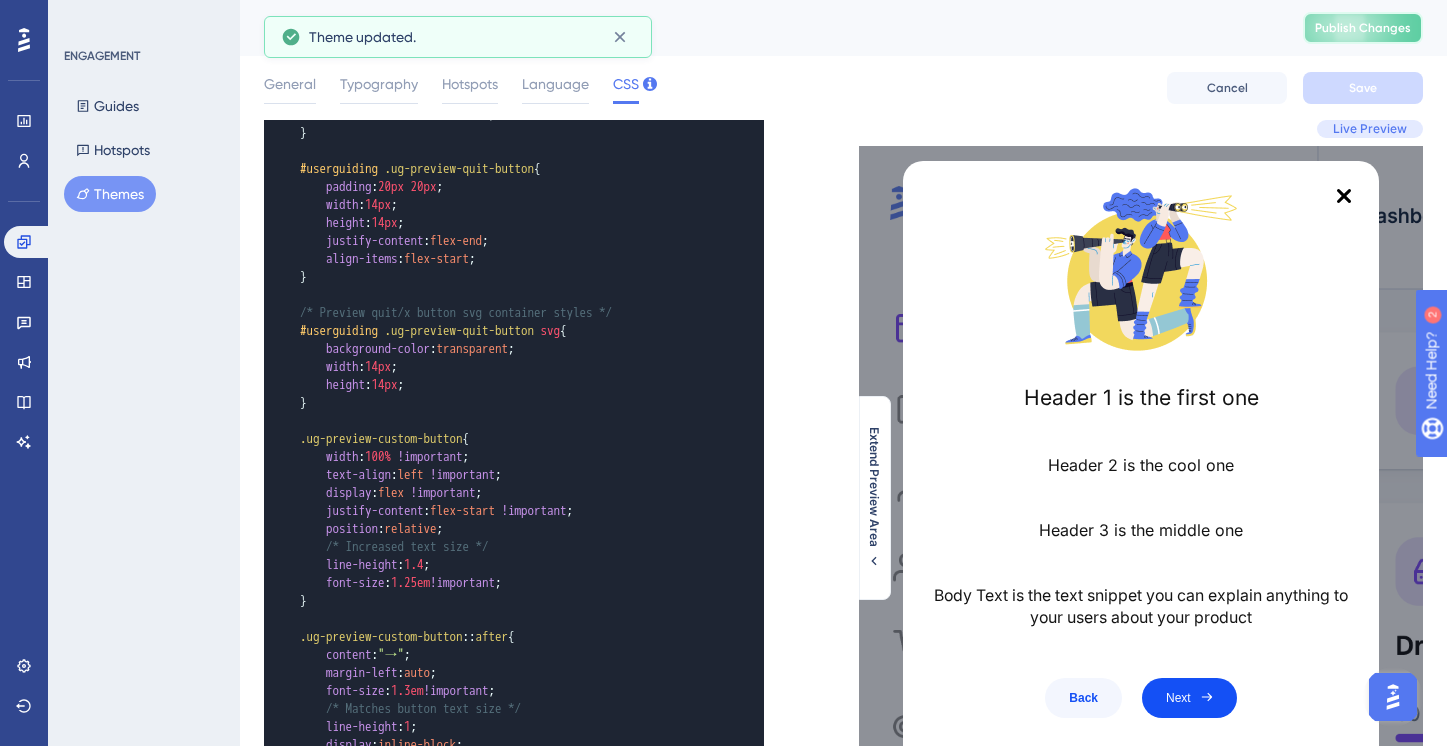 click on "Publish Changes" at bounding box center [1363, 28] 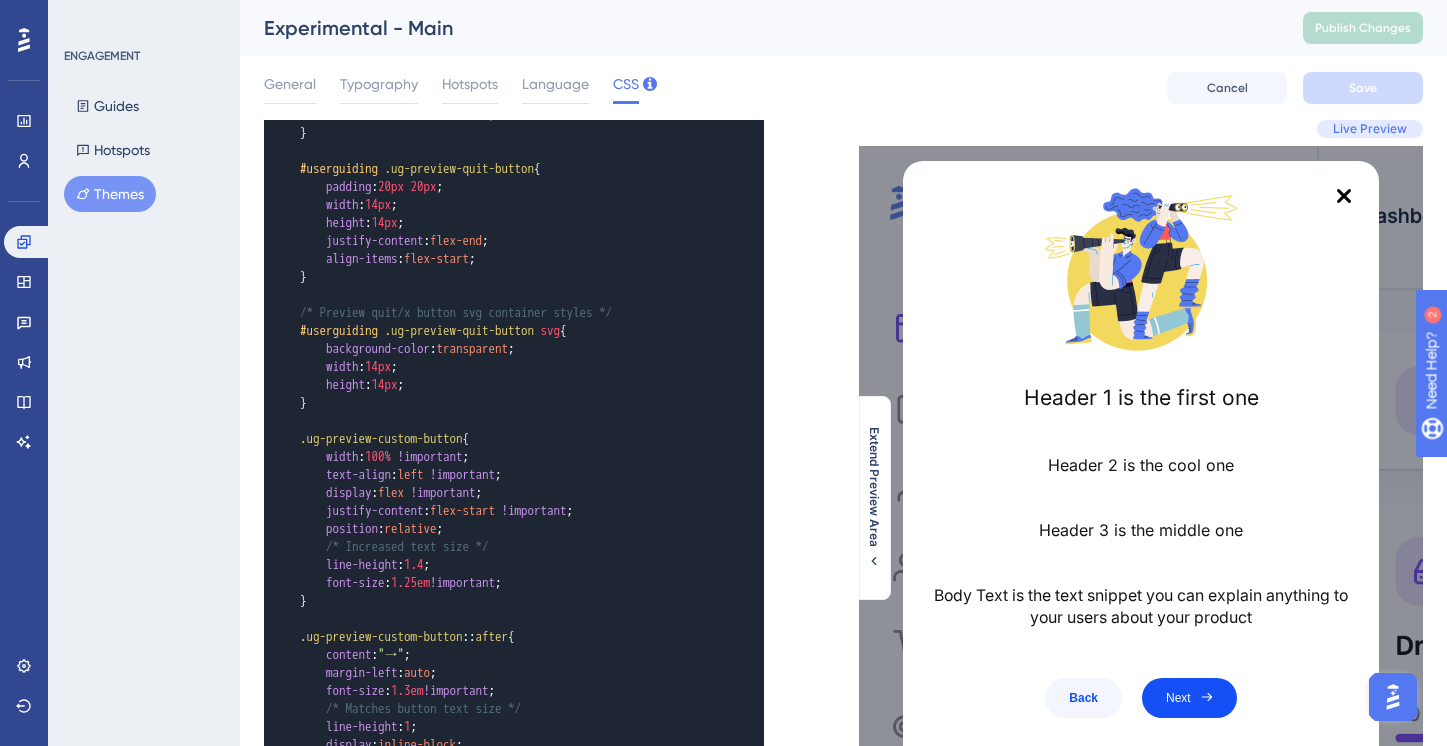 scroll, scrollTop: 1916, scrollLeft: 0, axis: vertical 